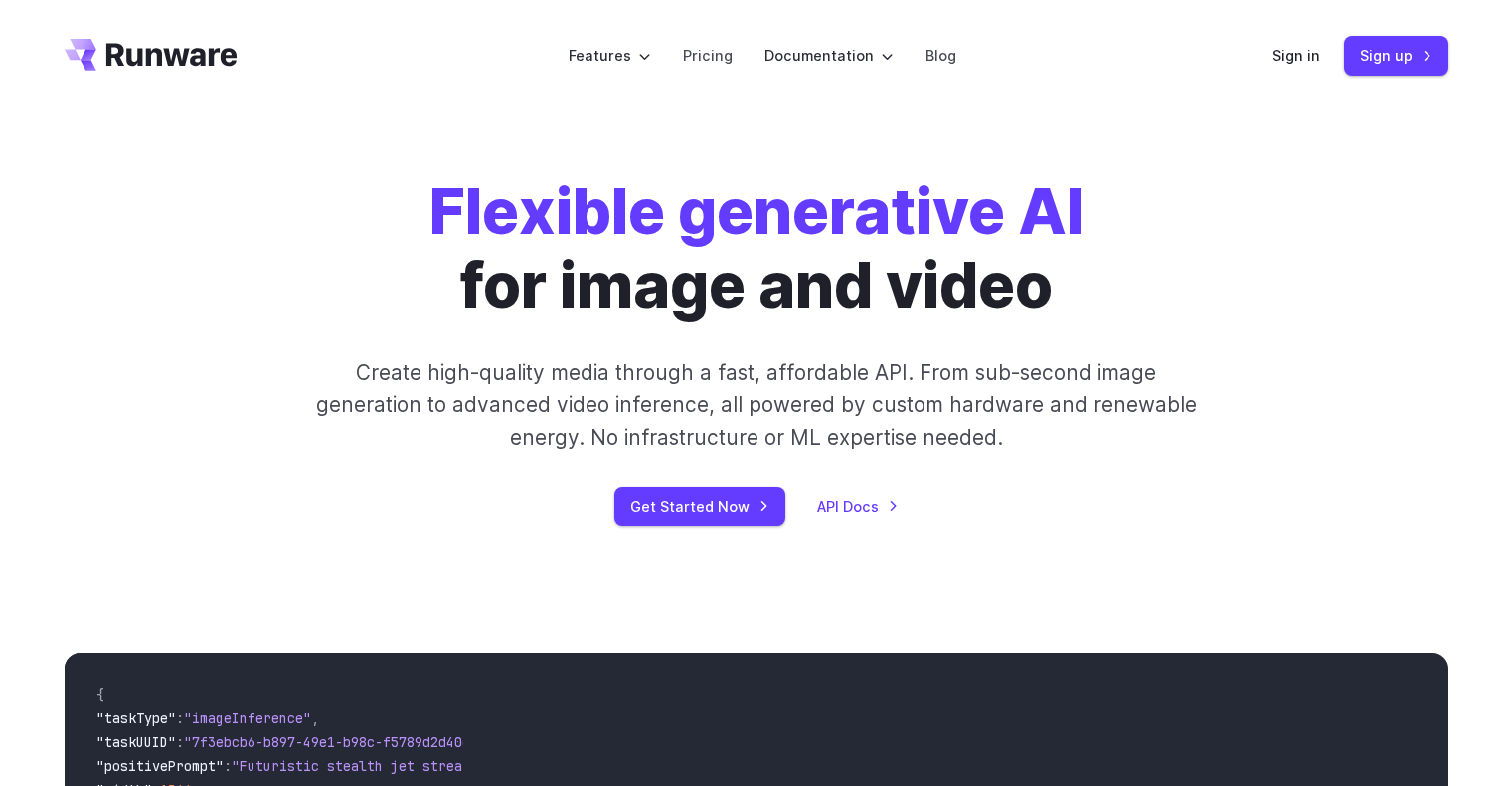 scroll, scrollTop: 0, scrollLeft: 0, axis: both 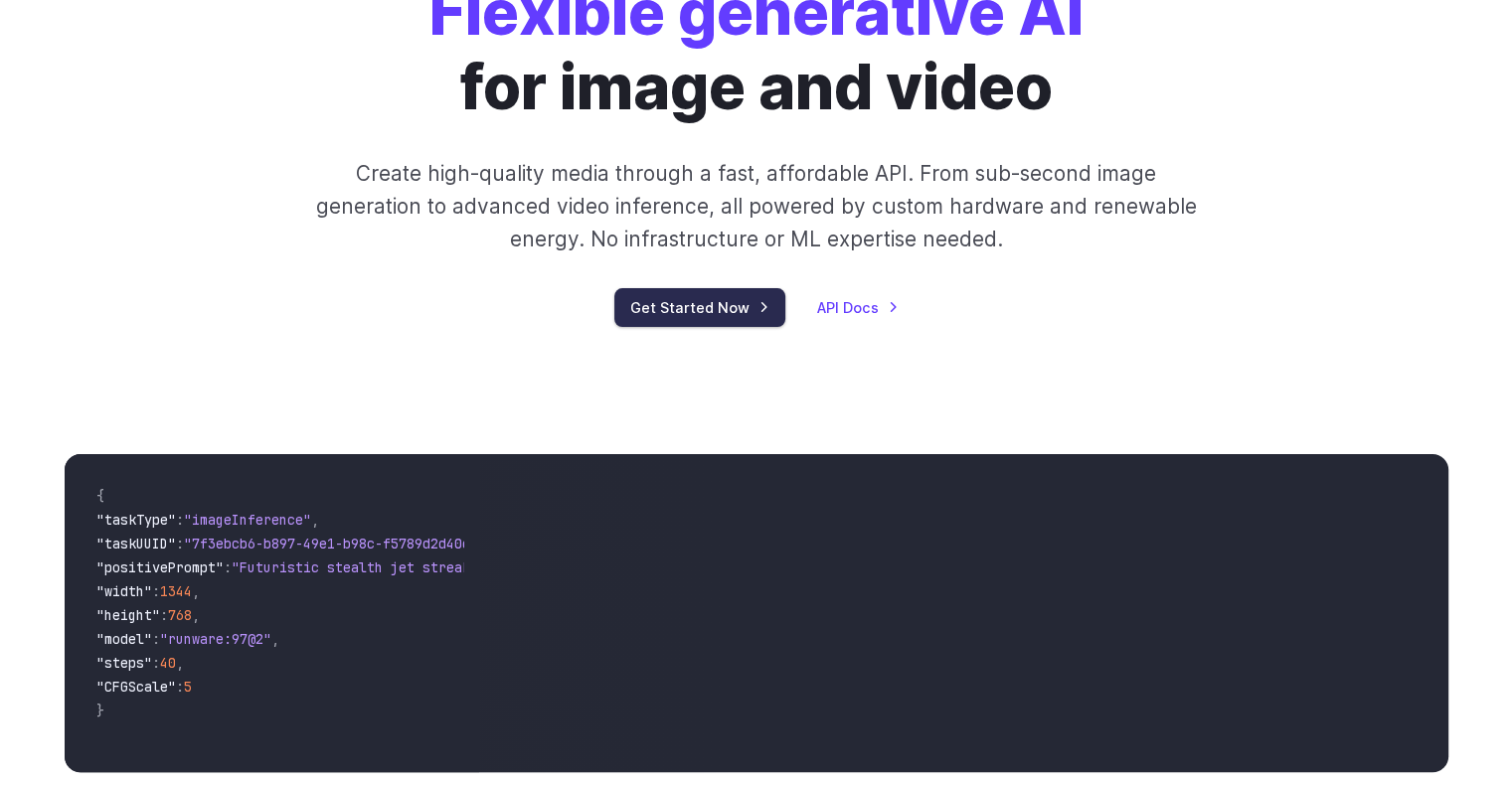 click on "Get Started Now" at bounding box center (700, 307) 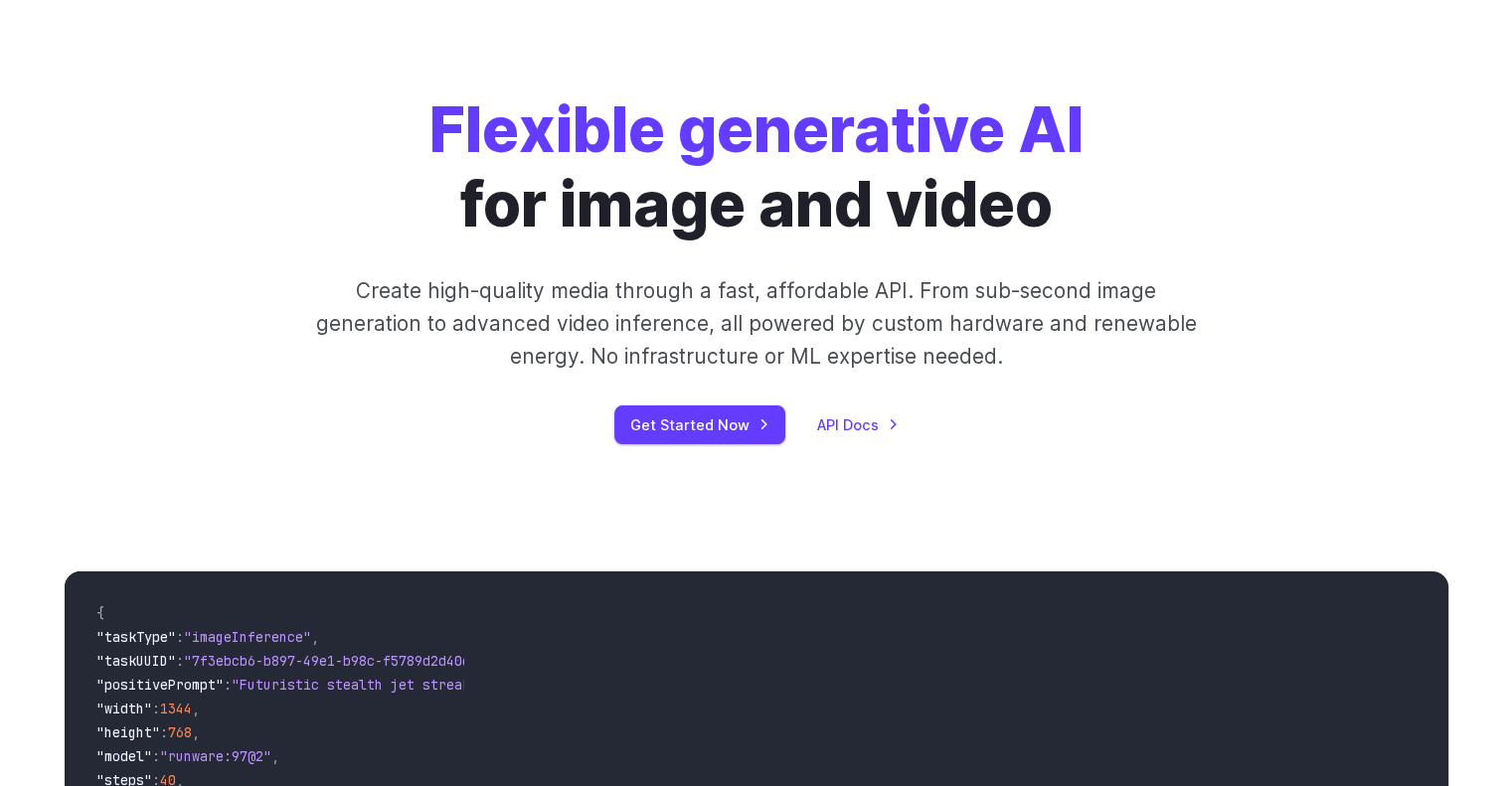 scroll, scrollTop: 0, scrollLeft: 0, axis: both 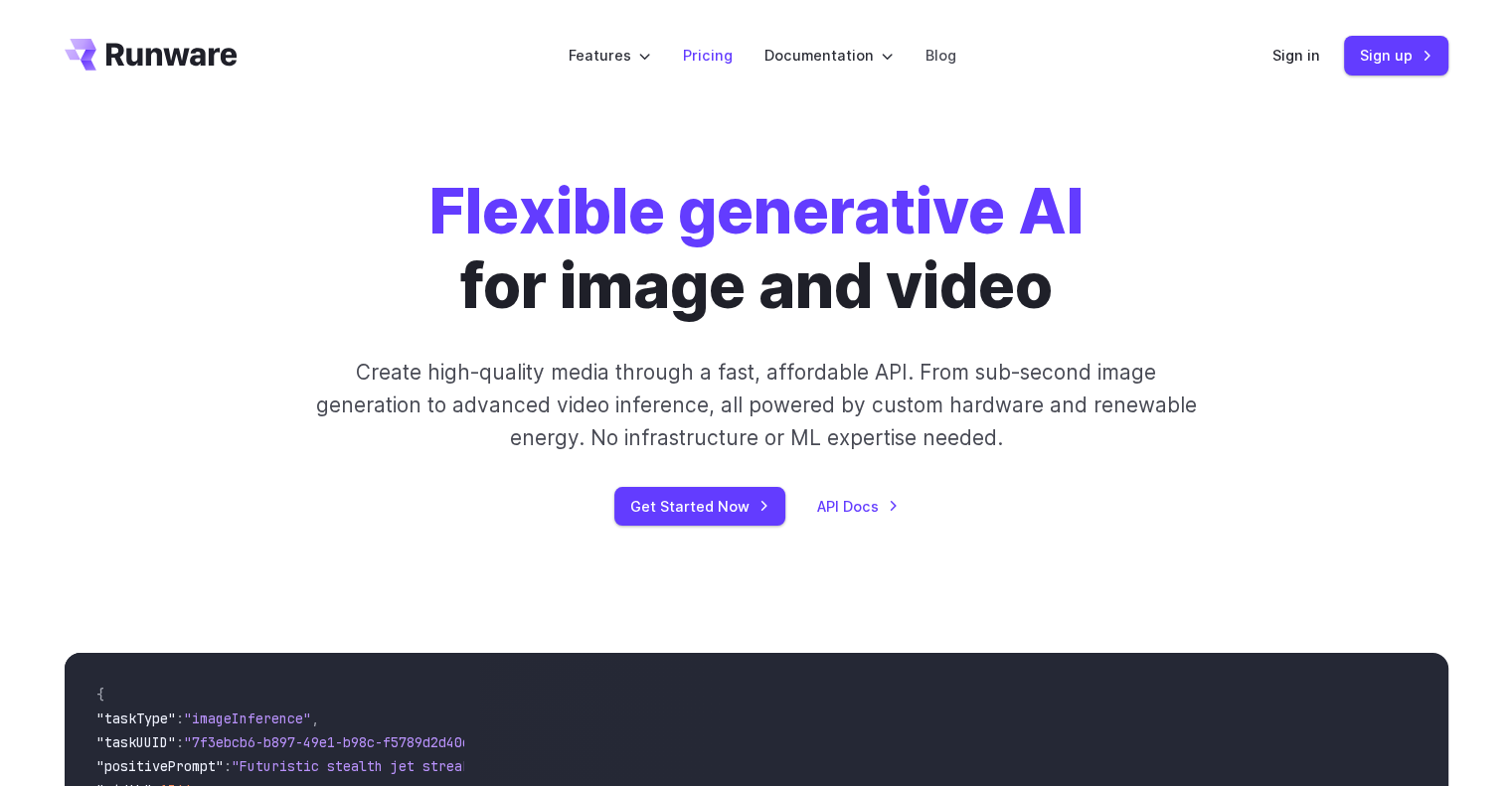 click on "Pricing" at bounding box center [708, 55] 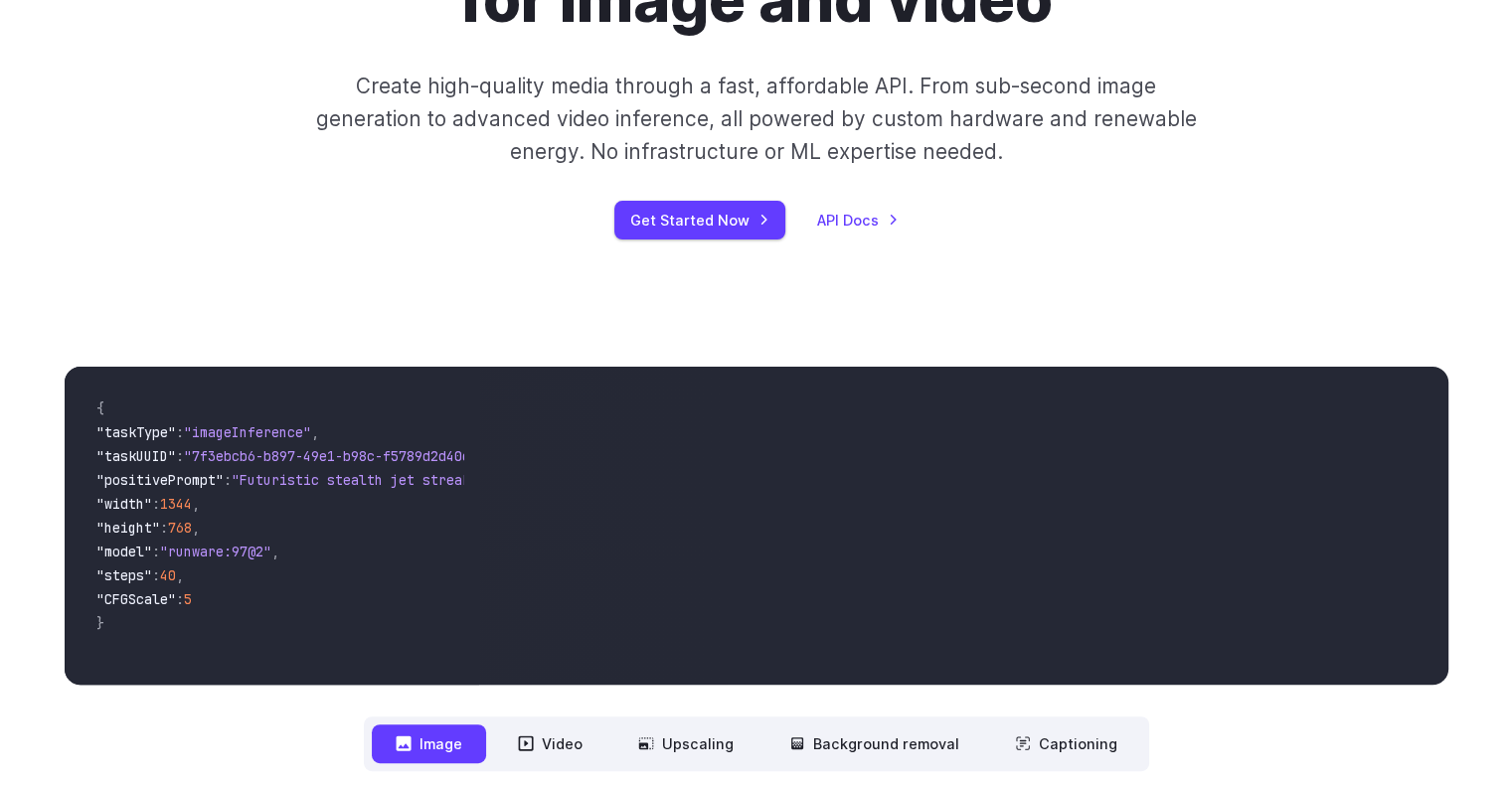scroll, scrollTop: 199, scrollLeft: 0, axis: vertical 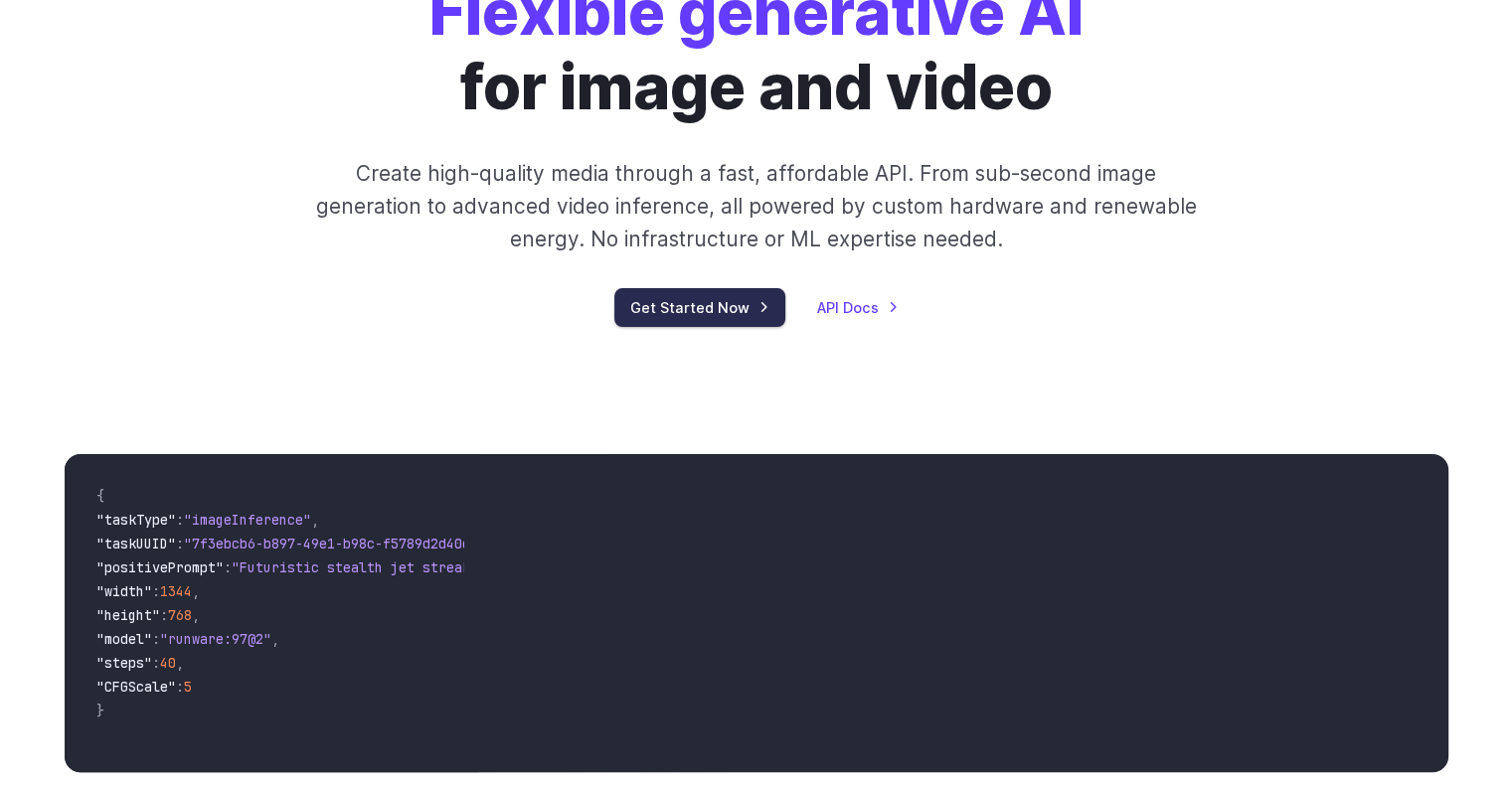 click on "Get Started Now" at bounding box center (700, 307) 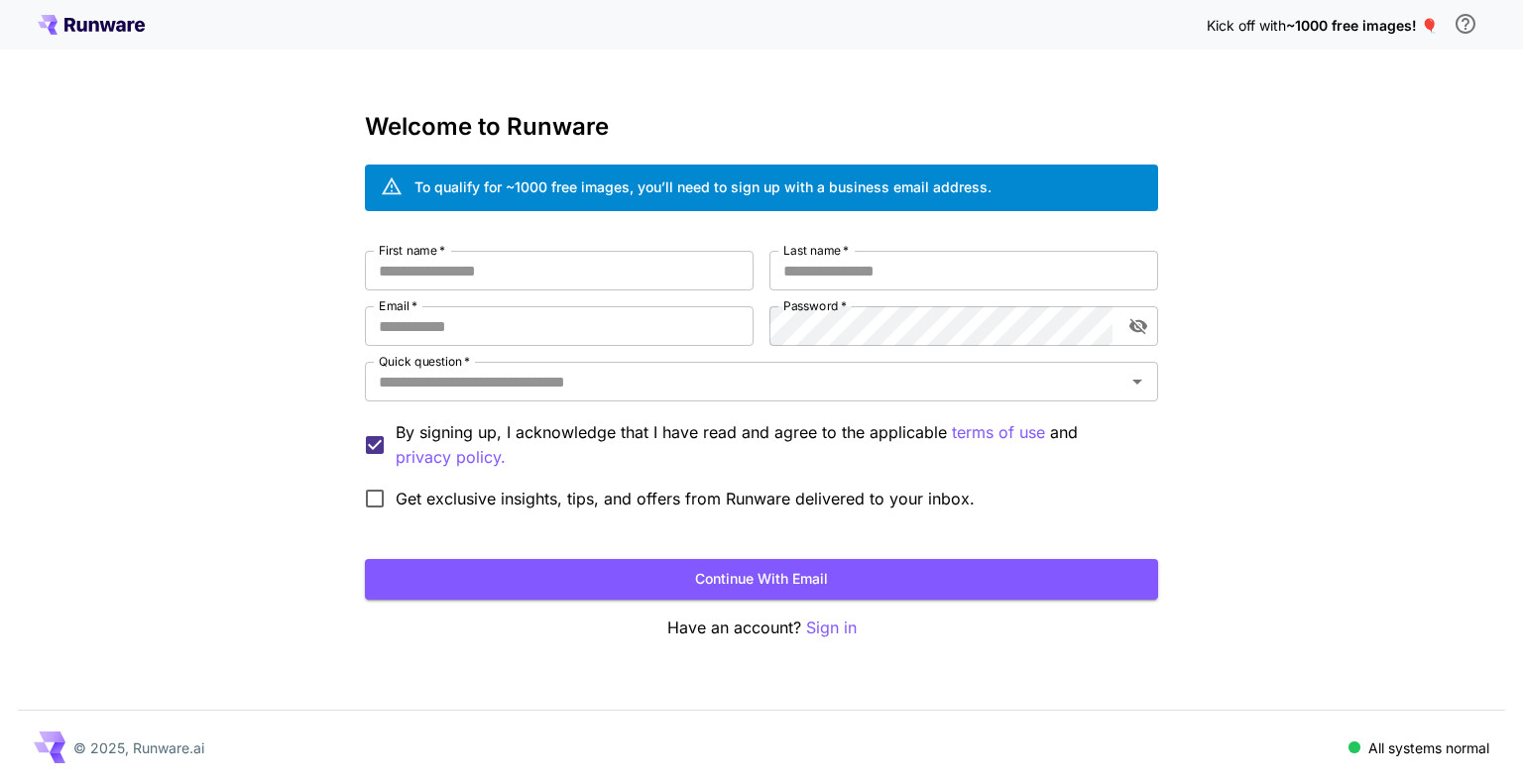 scroll, scrollTop: 0, scrollLeft: 0, axis: both 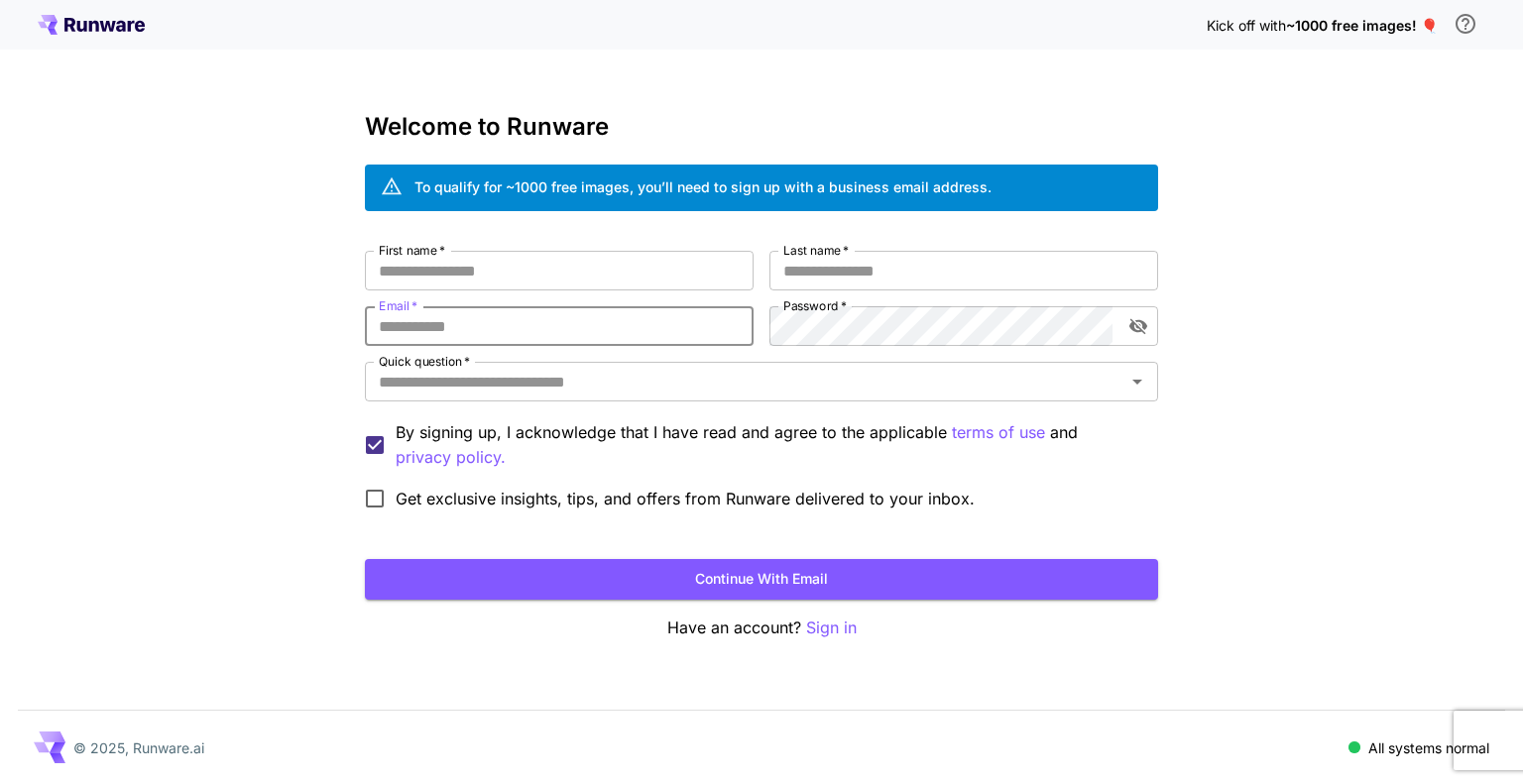 drag, startPoint x: 674, startPoint y: 317, endPoint x: 679, endPoint y: 297, distance: 20.615528 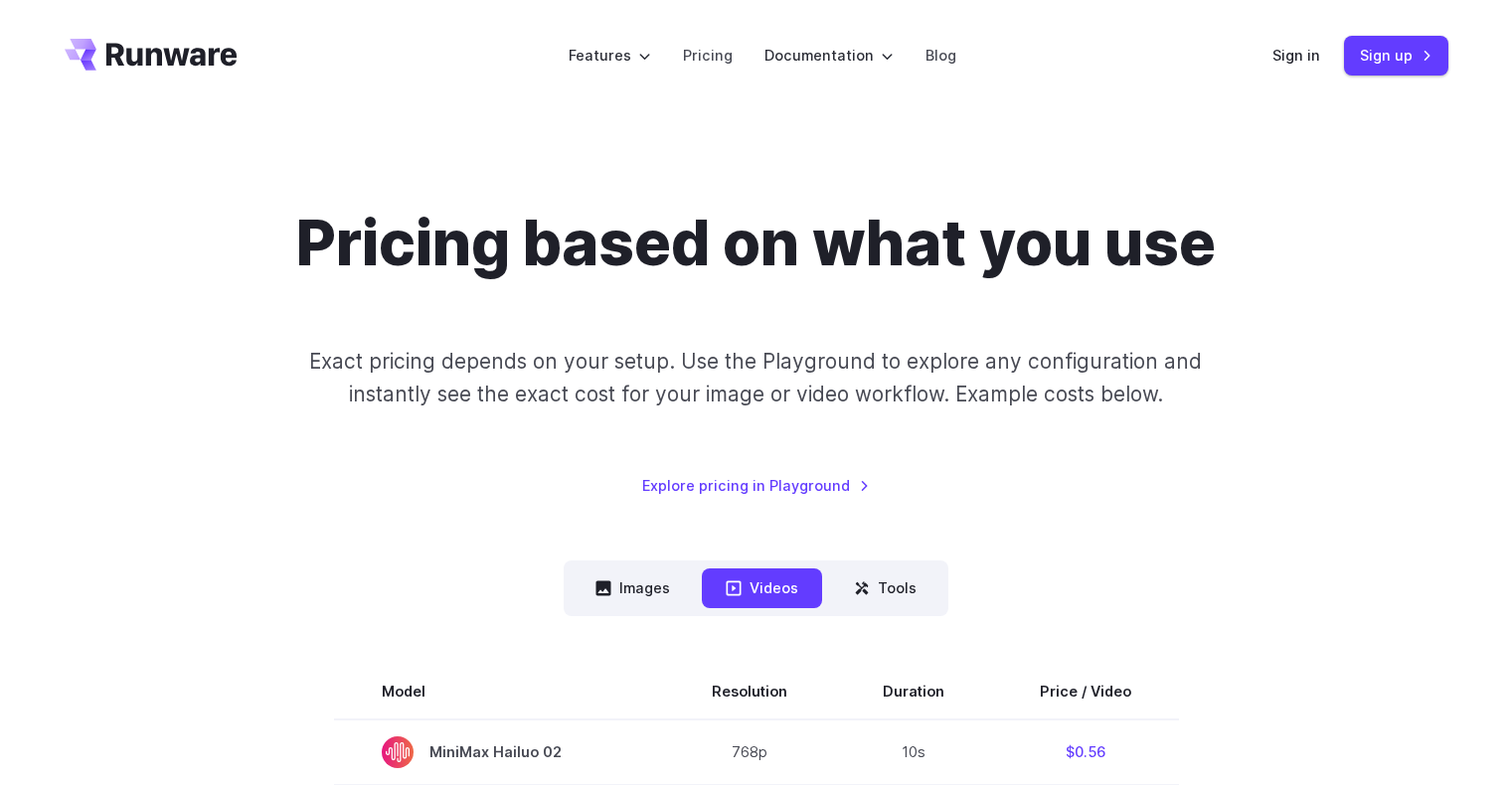 scroll, scrollTop: 0, scrollLeft: 0, axis: both 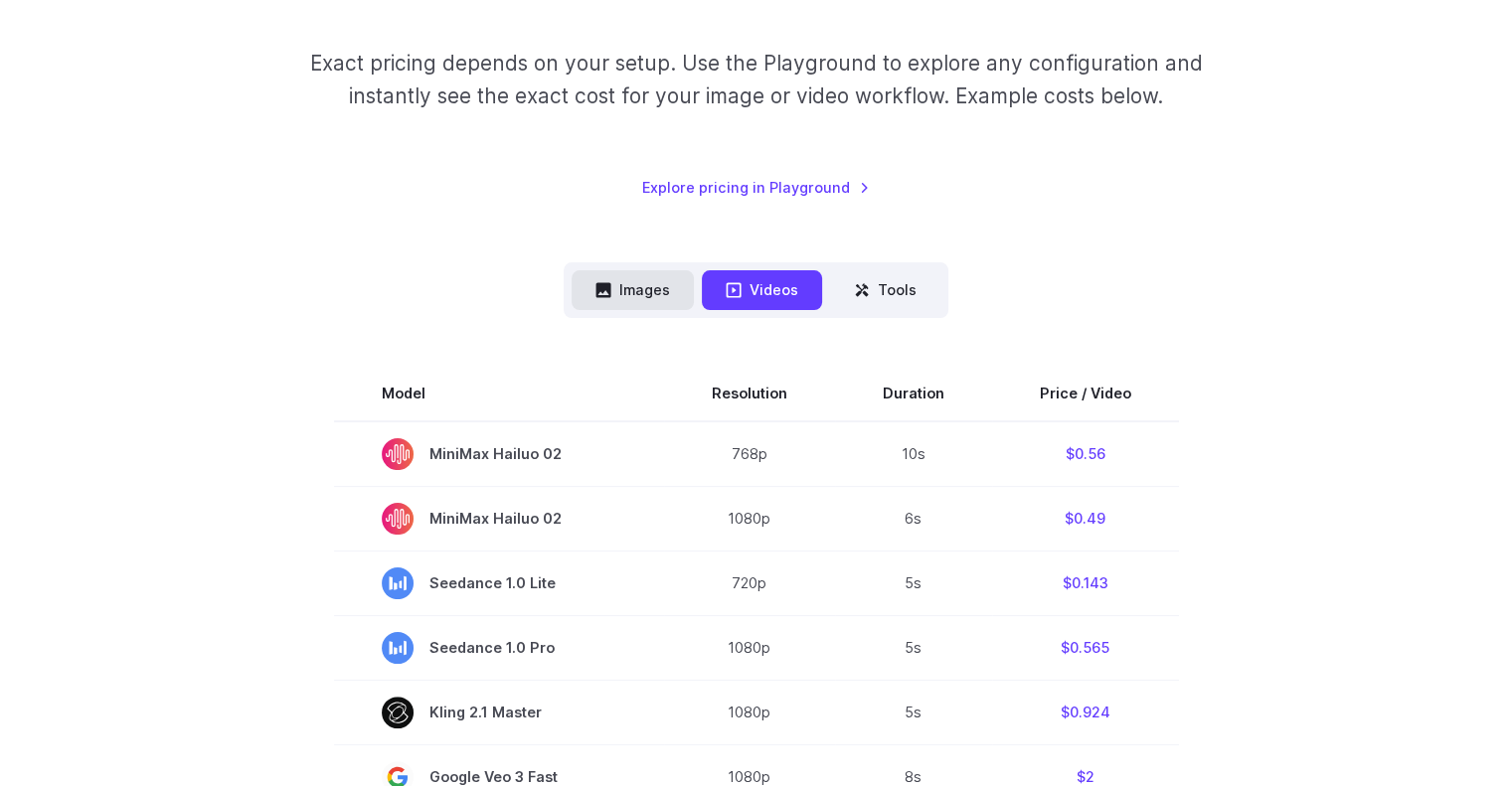 click on "Images" at bounding box center (632, 289) 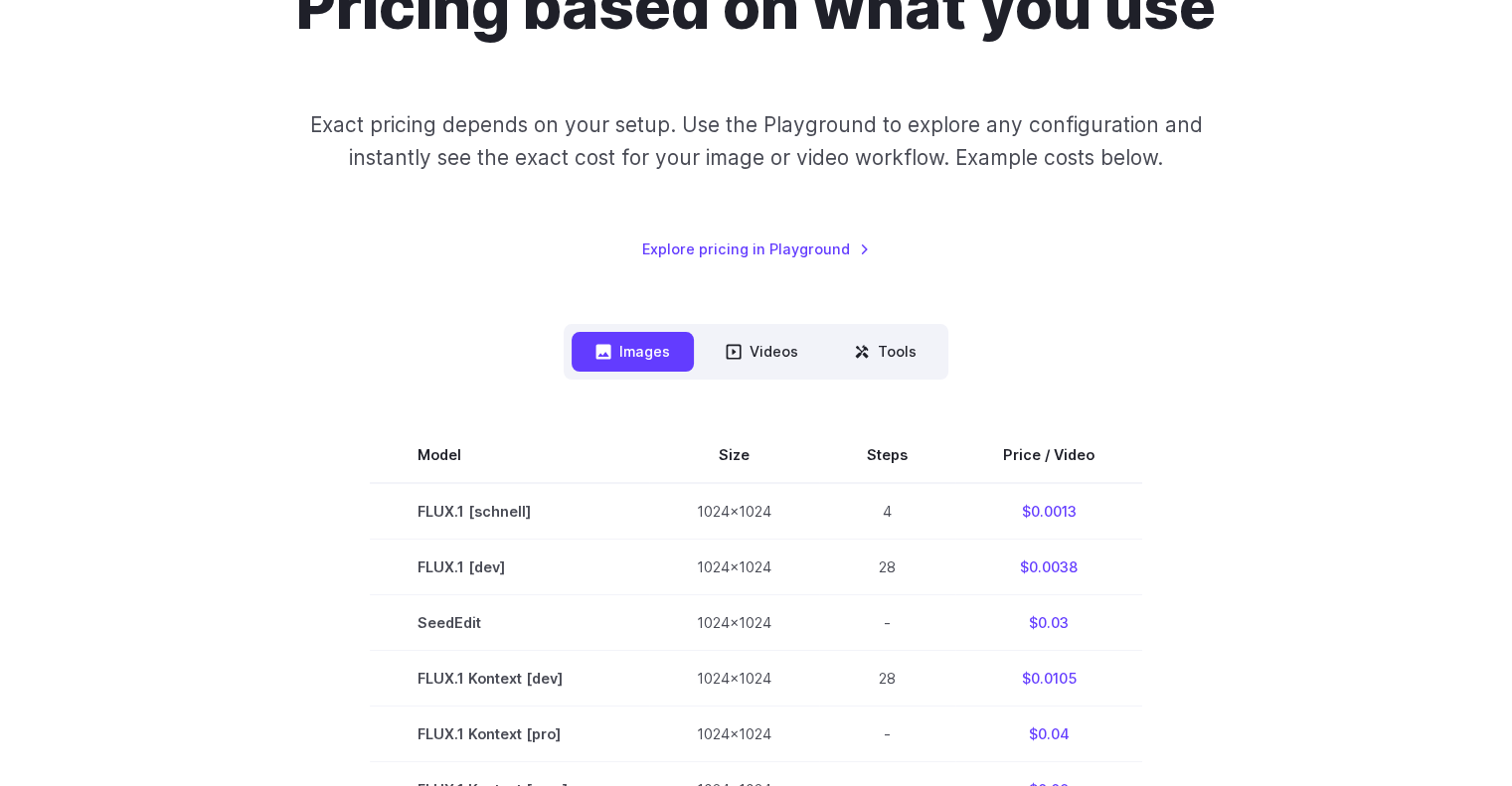 scroll, scrollTop: 199, scrollLeft: 0, axis: vertical 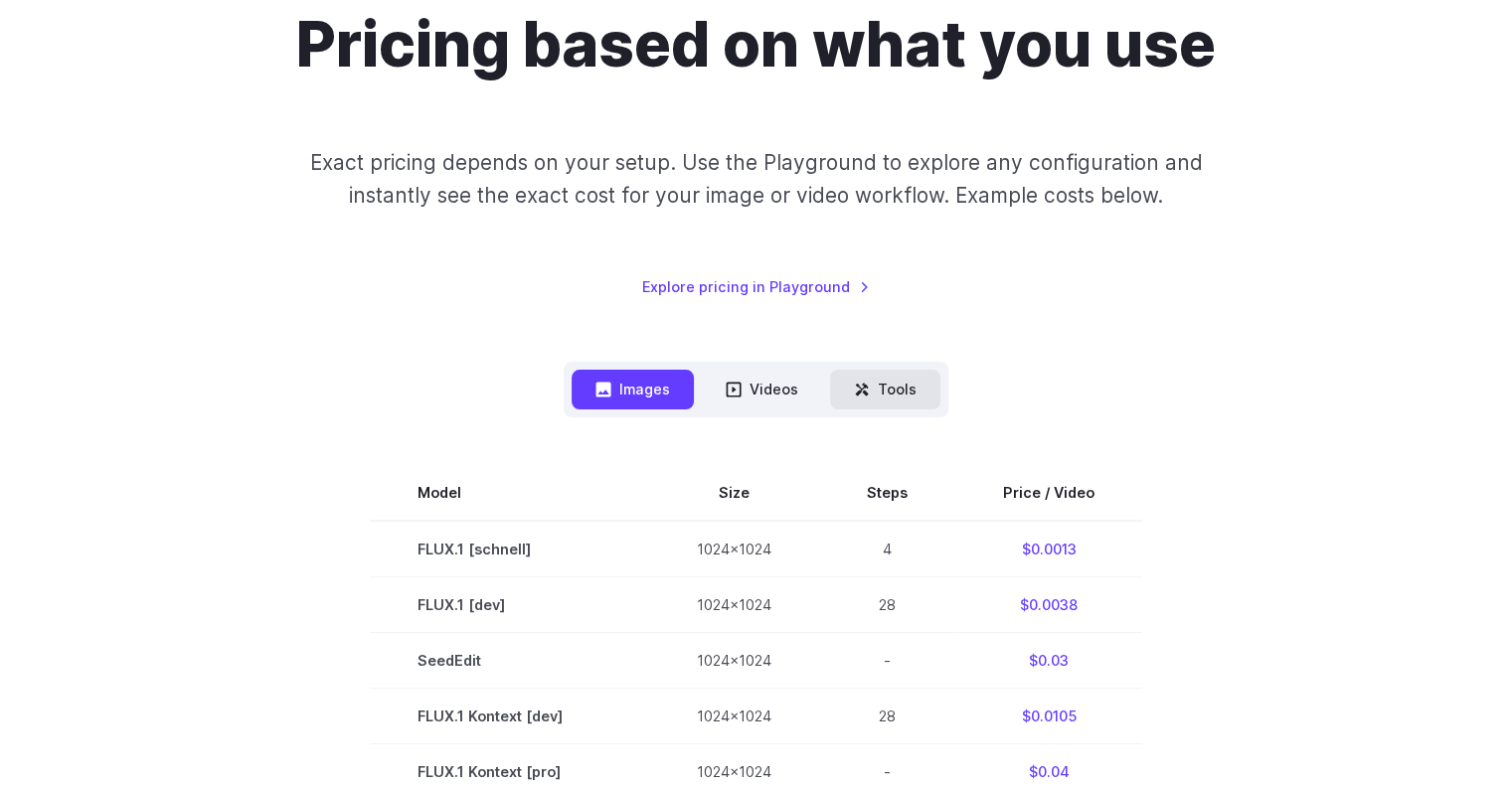 click on "Tools" at bounding box center (885, 389) 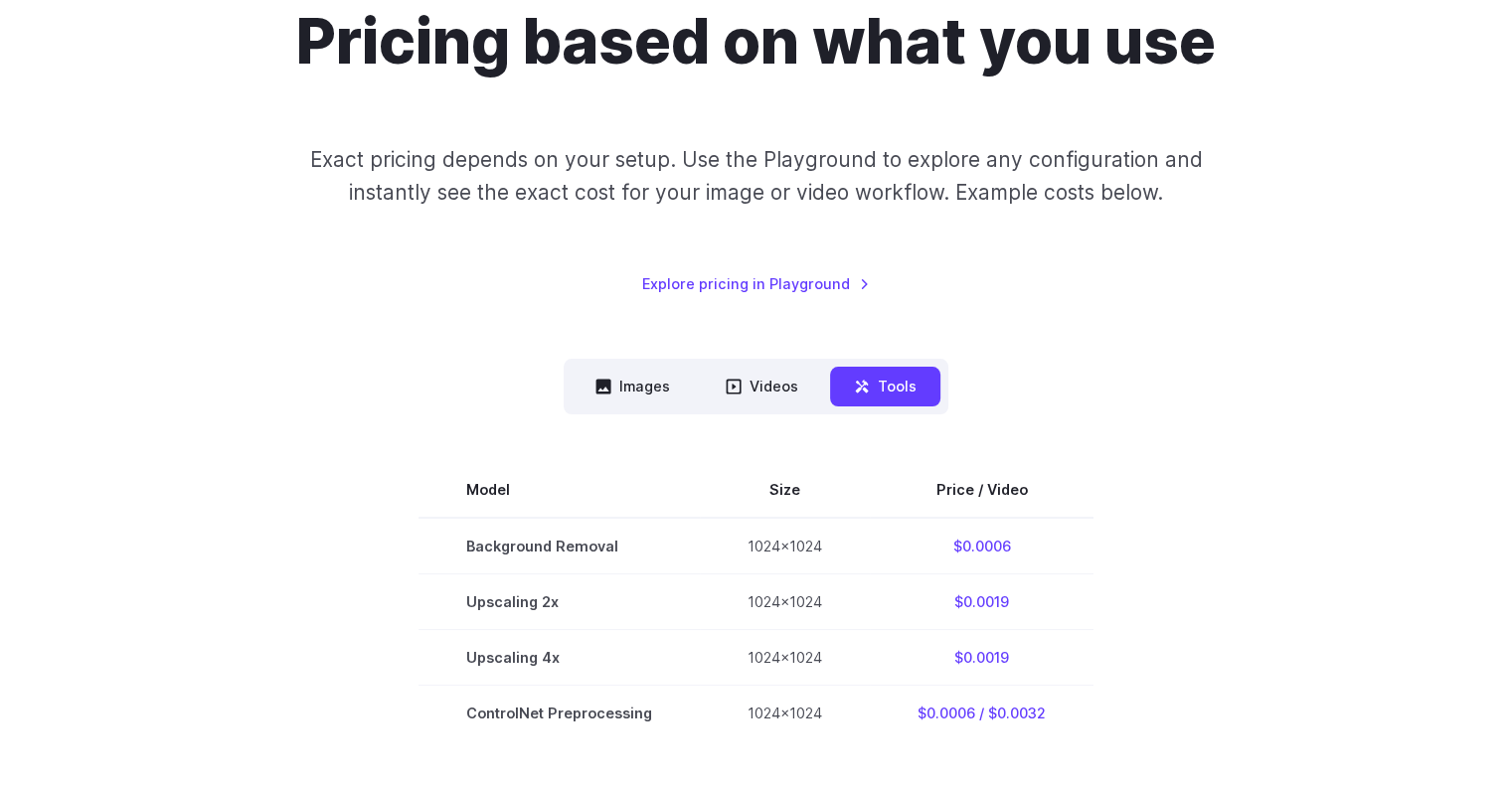 scroll, scrollTop: 199, scrollLeft: 0, axis: vertical 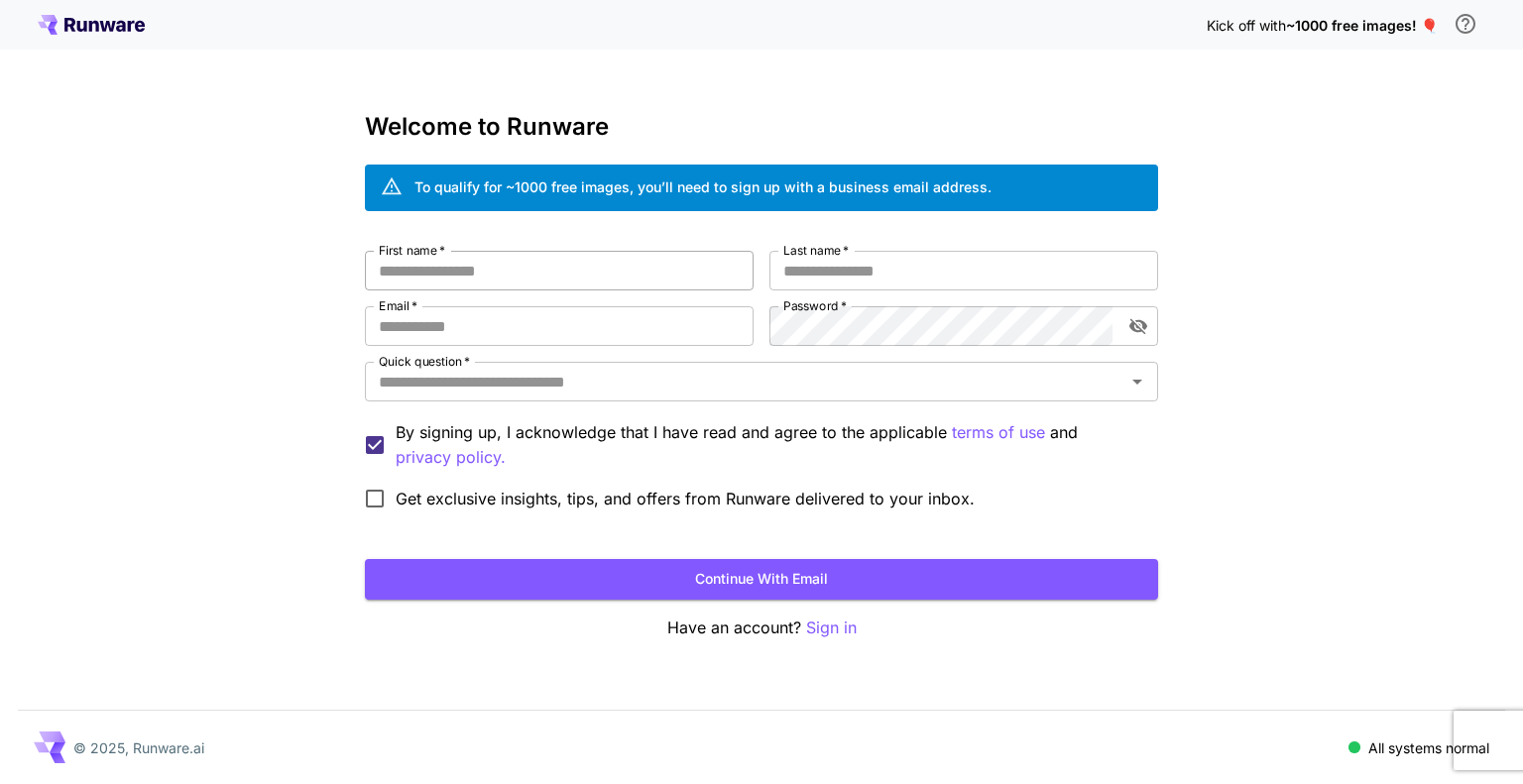 click on "First name   *" at bounding box center [559, 271] 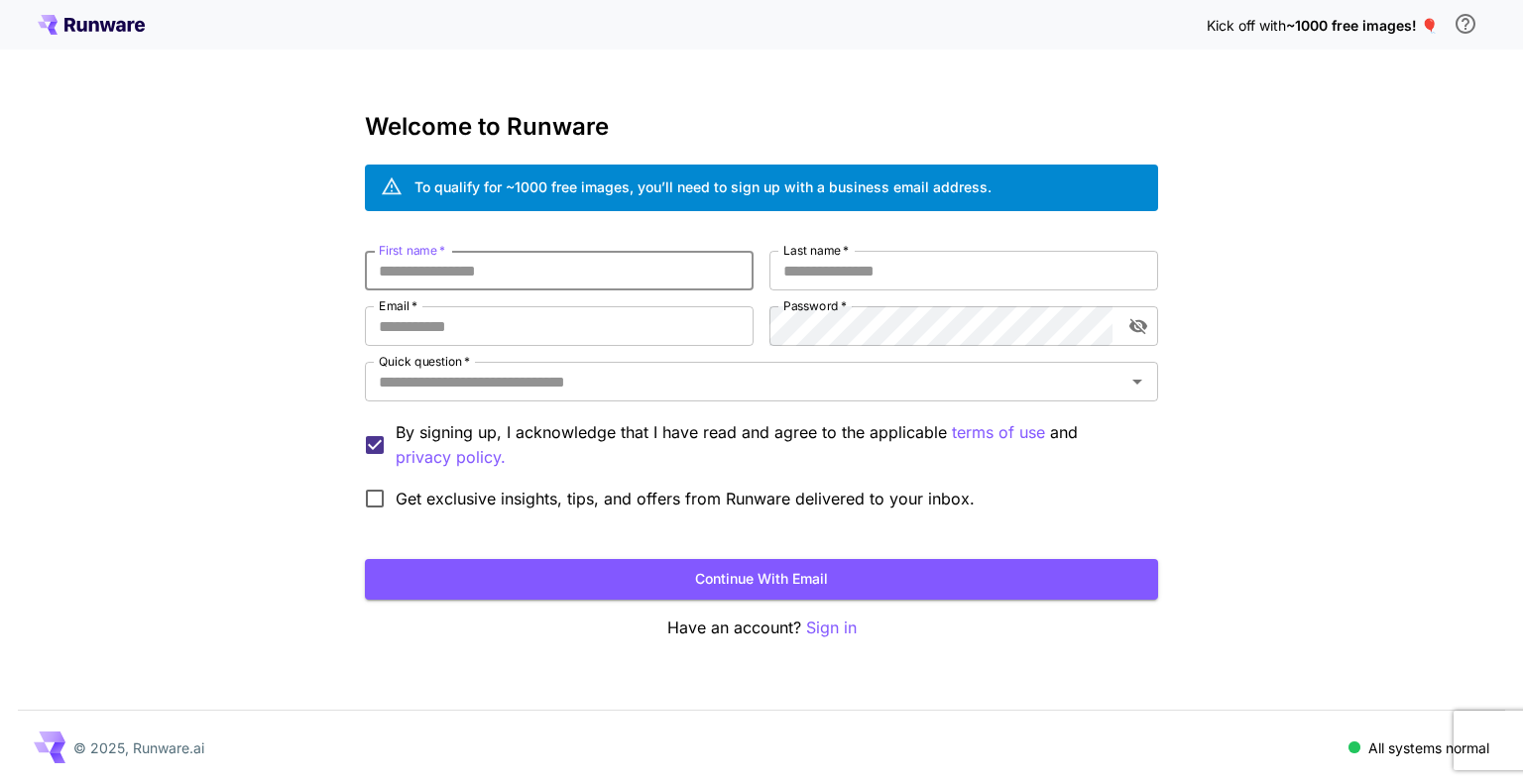 click on "First name   *" at bounding box center (559, 271) 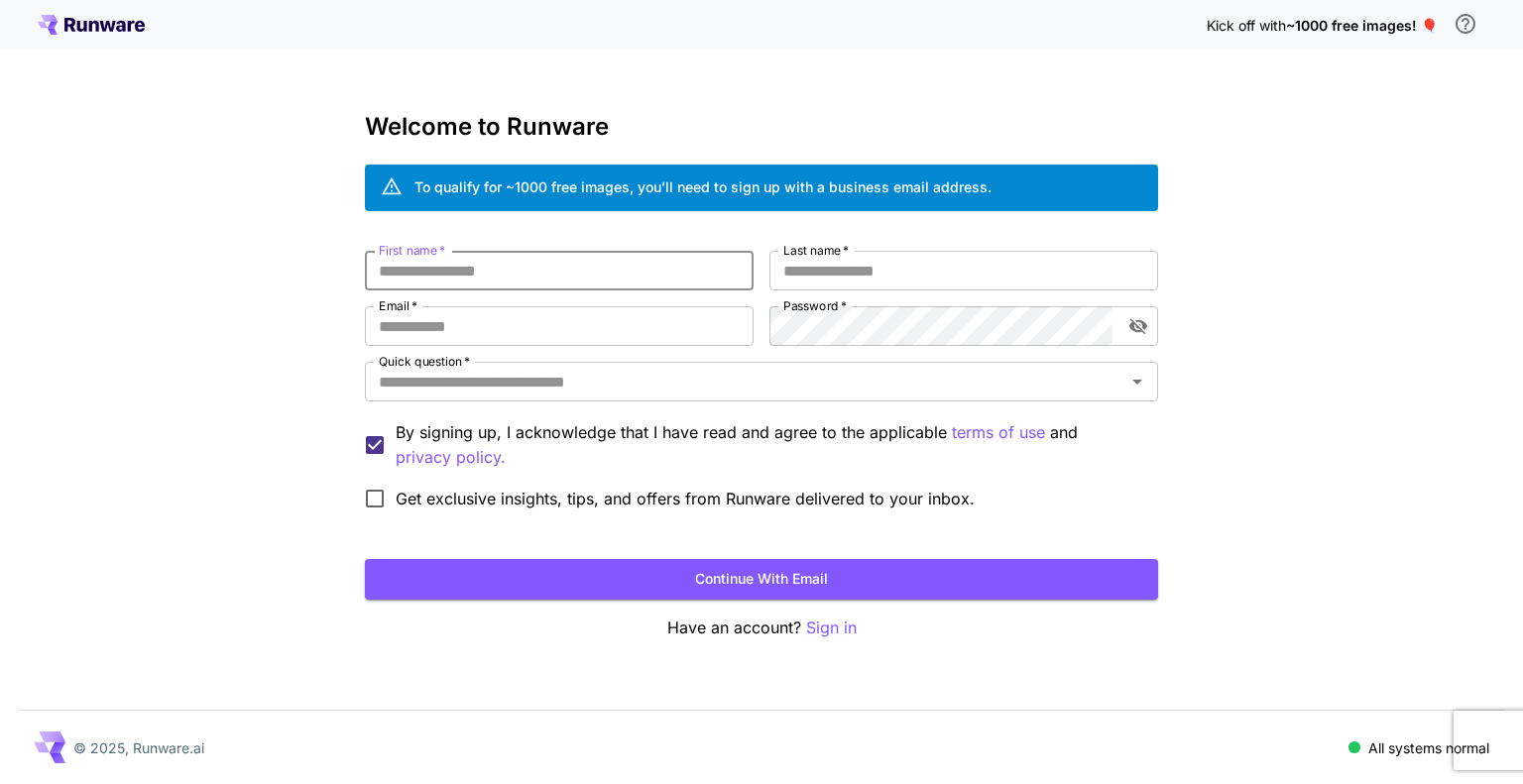 click on "First name   *" at bounding box center (559, 271) 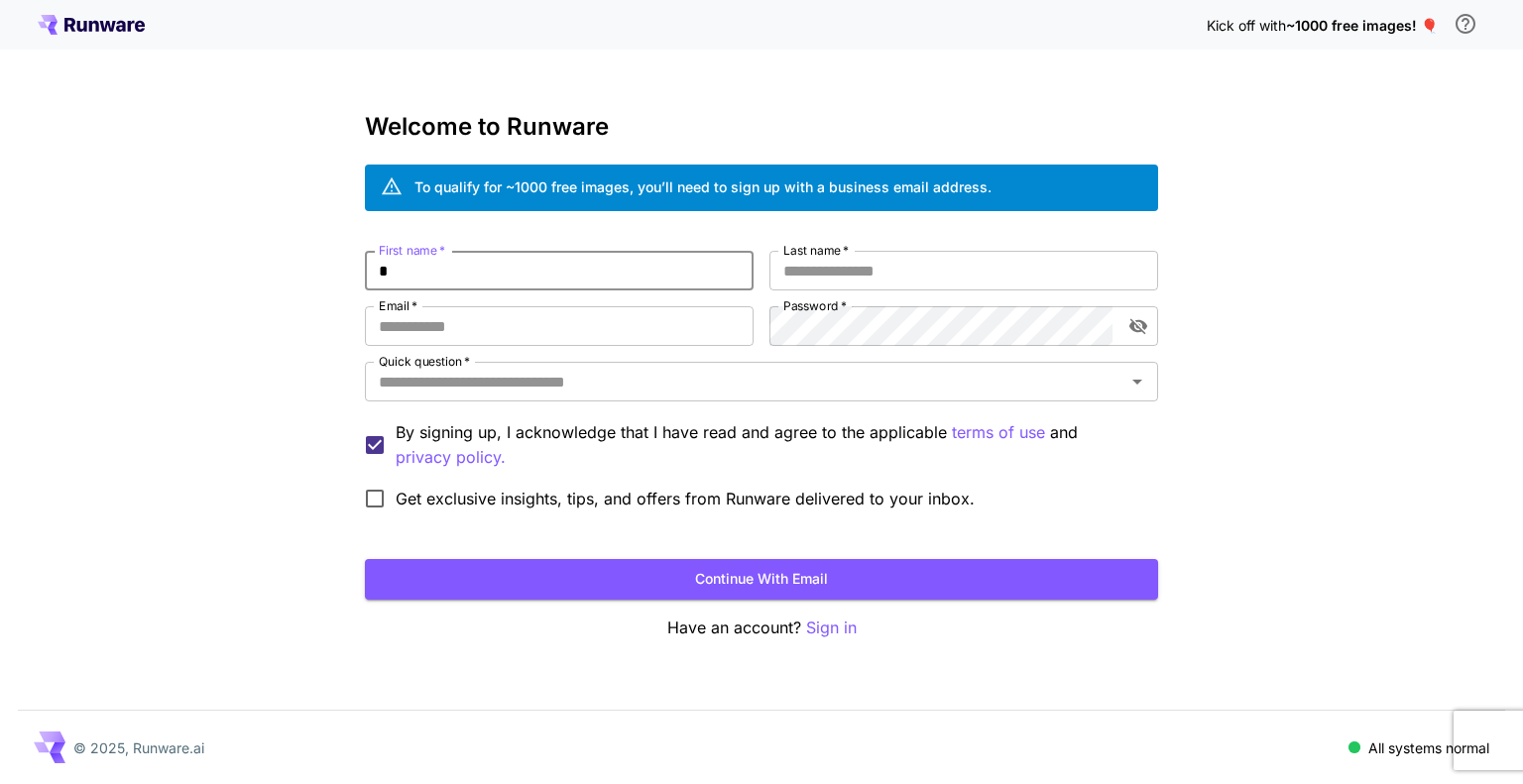 type on "*" 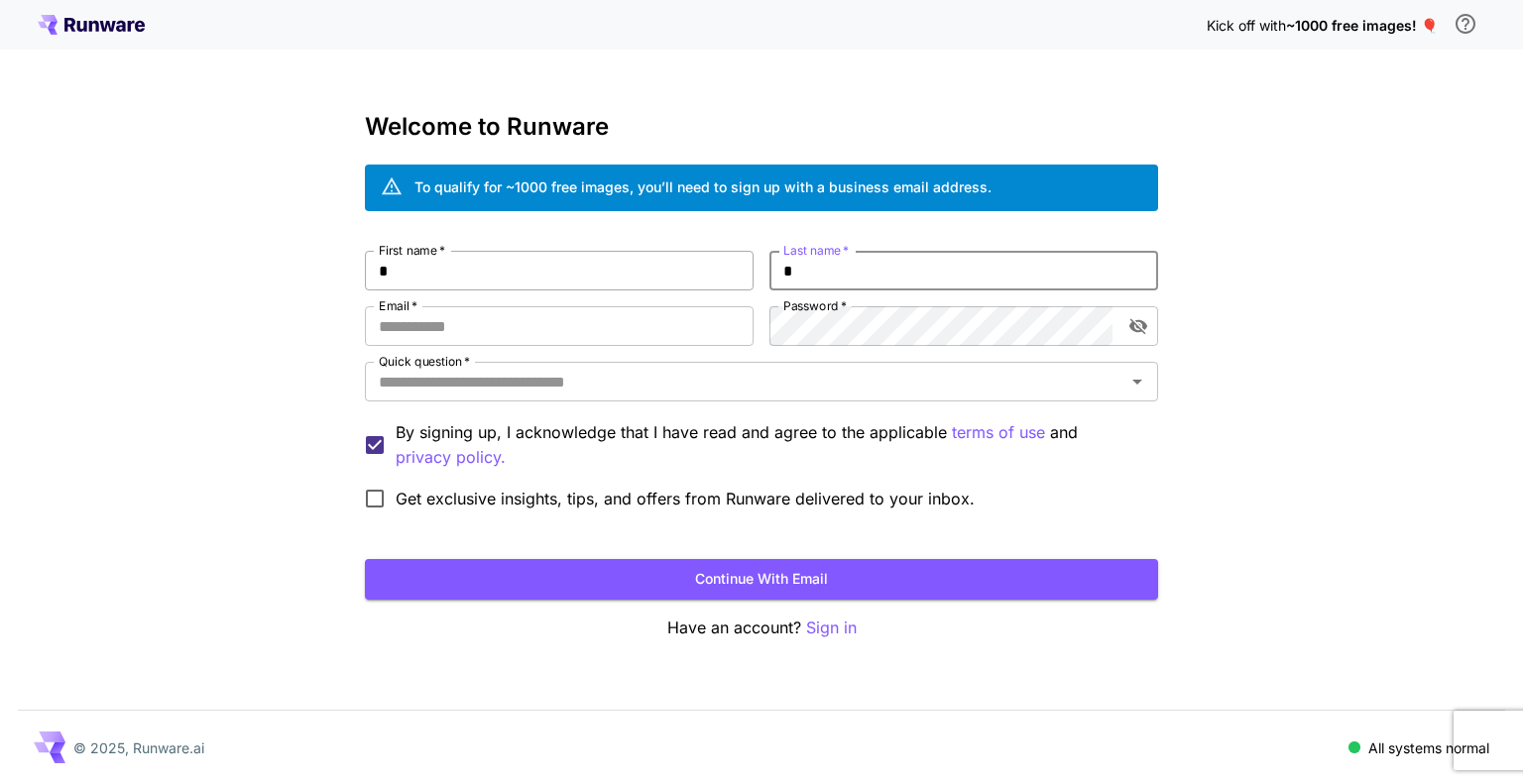 type 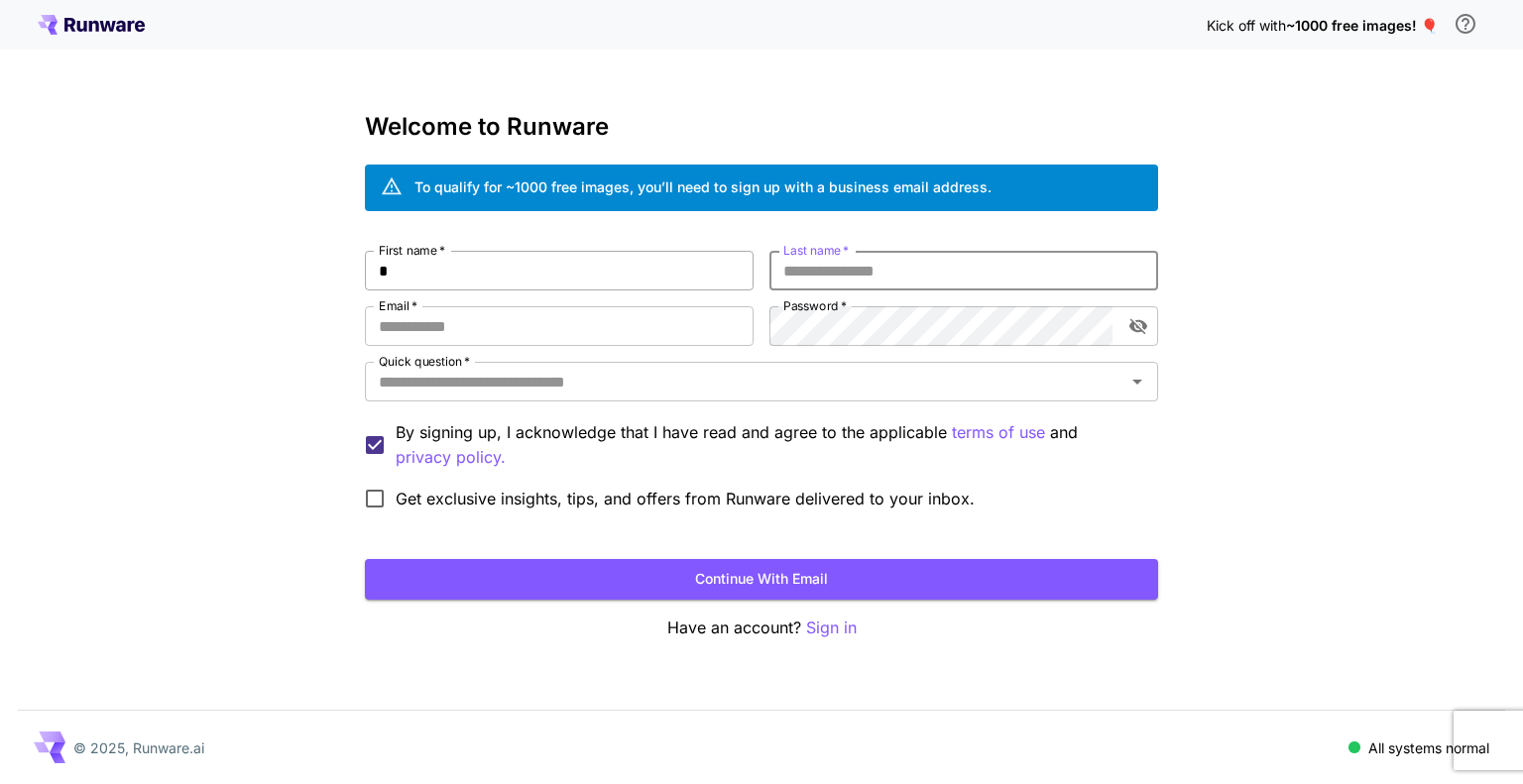 click on "*" at bounding box center (559, 271) 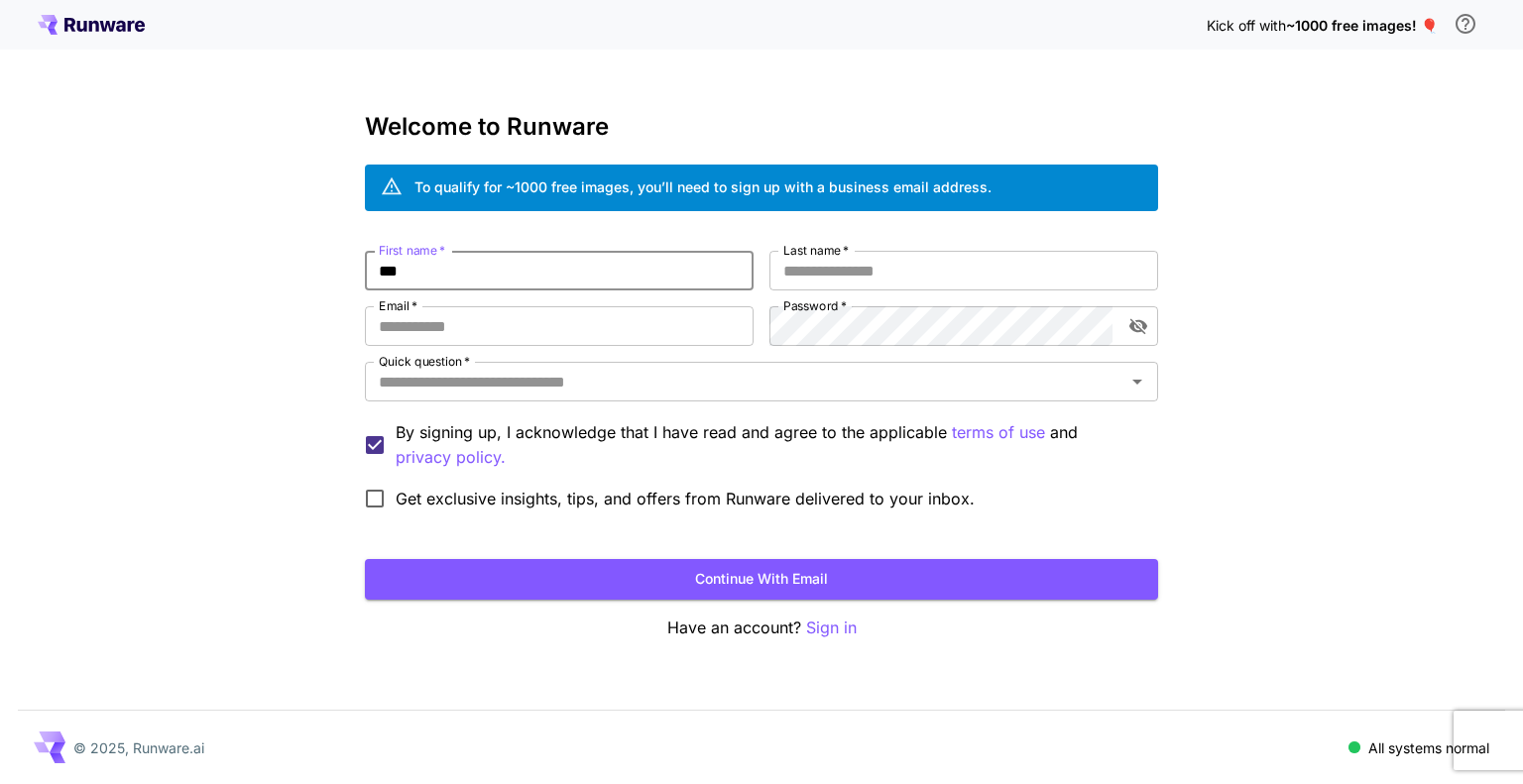 type on "***" 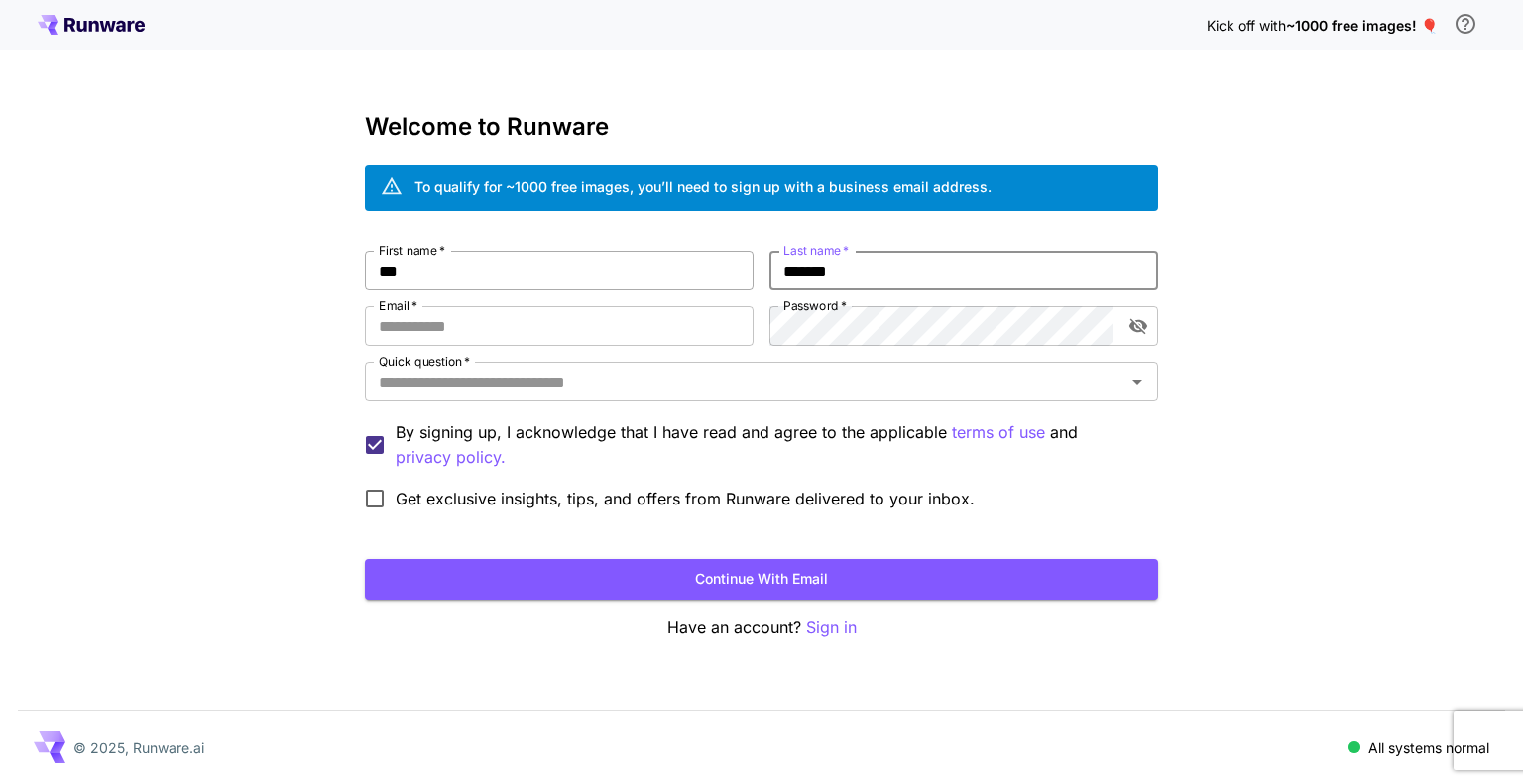type on "*******" 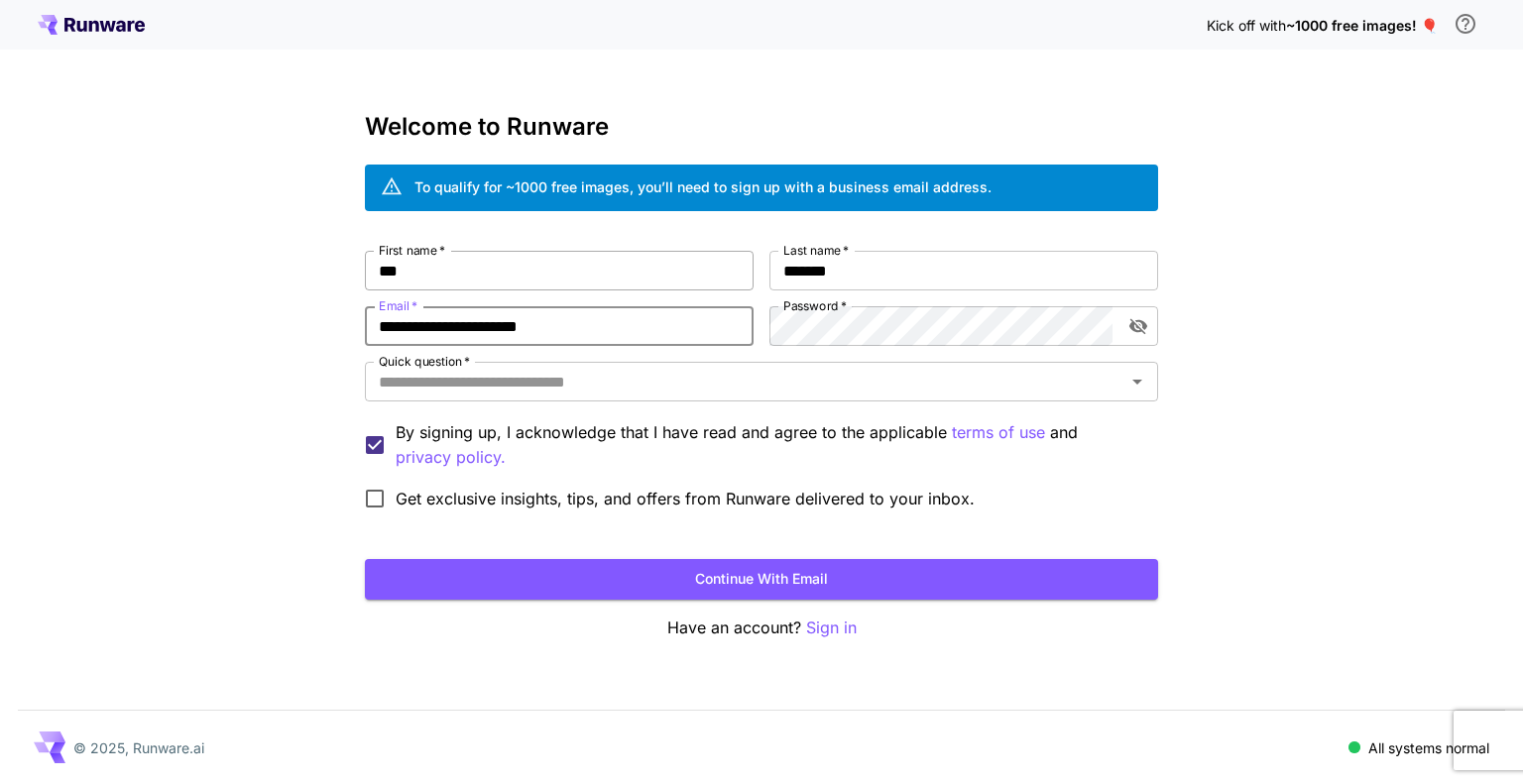 type on "**********" 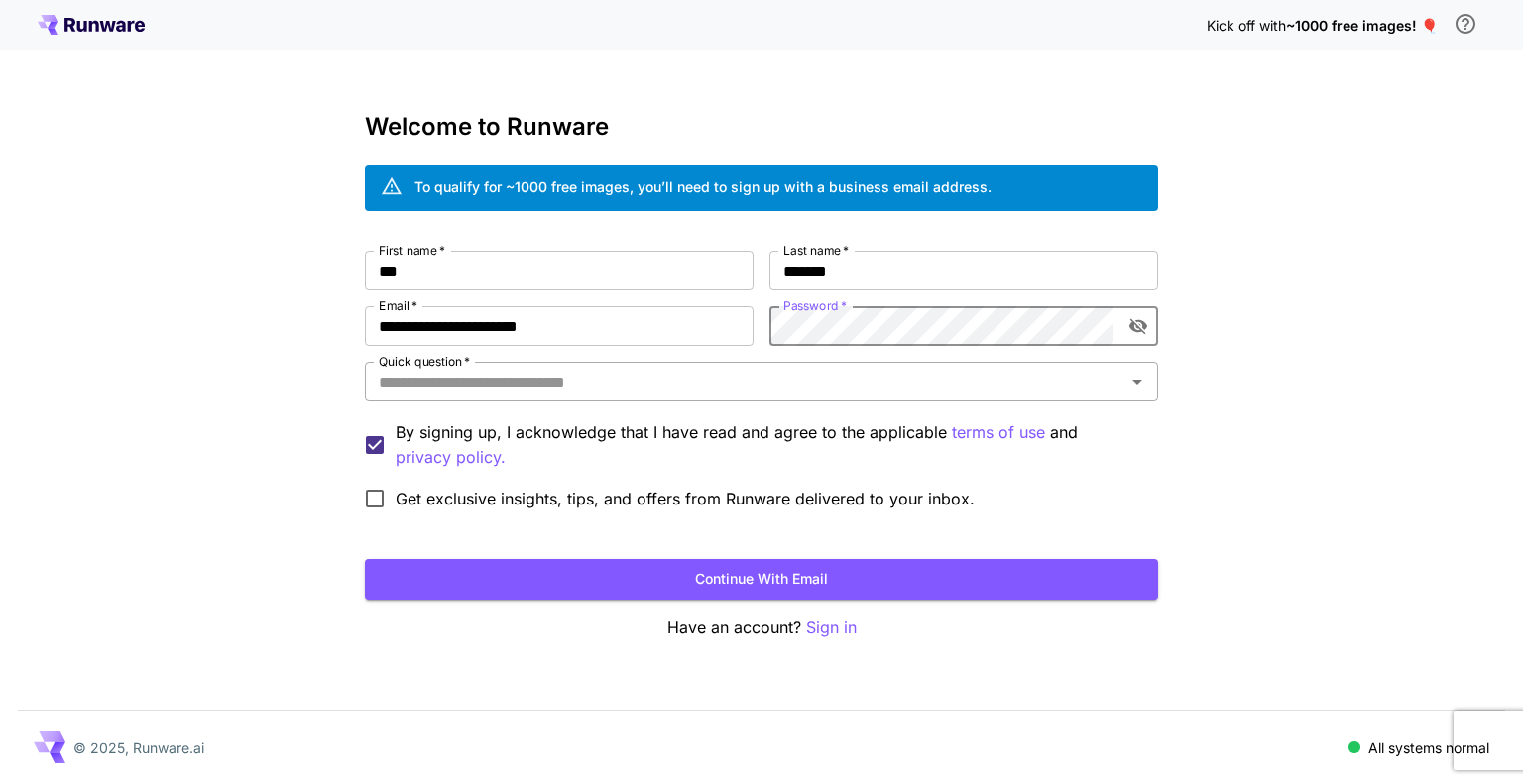 click on "Quick question   *" at bounding box center (745, 382) 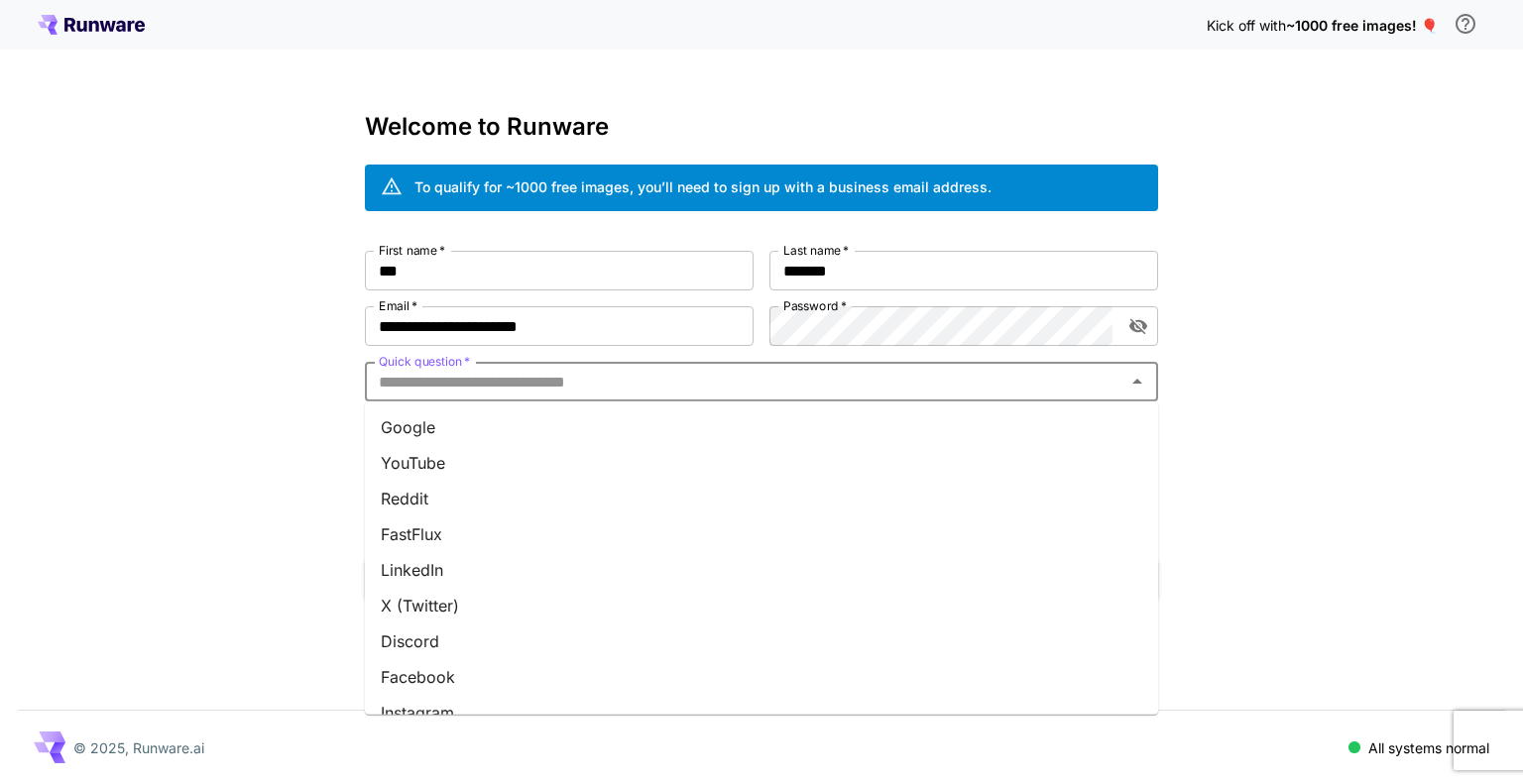 click on "Google" at bounding box center [762, 427] 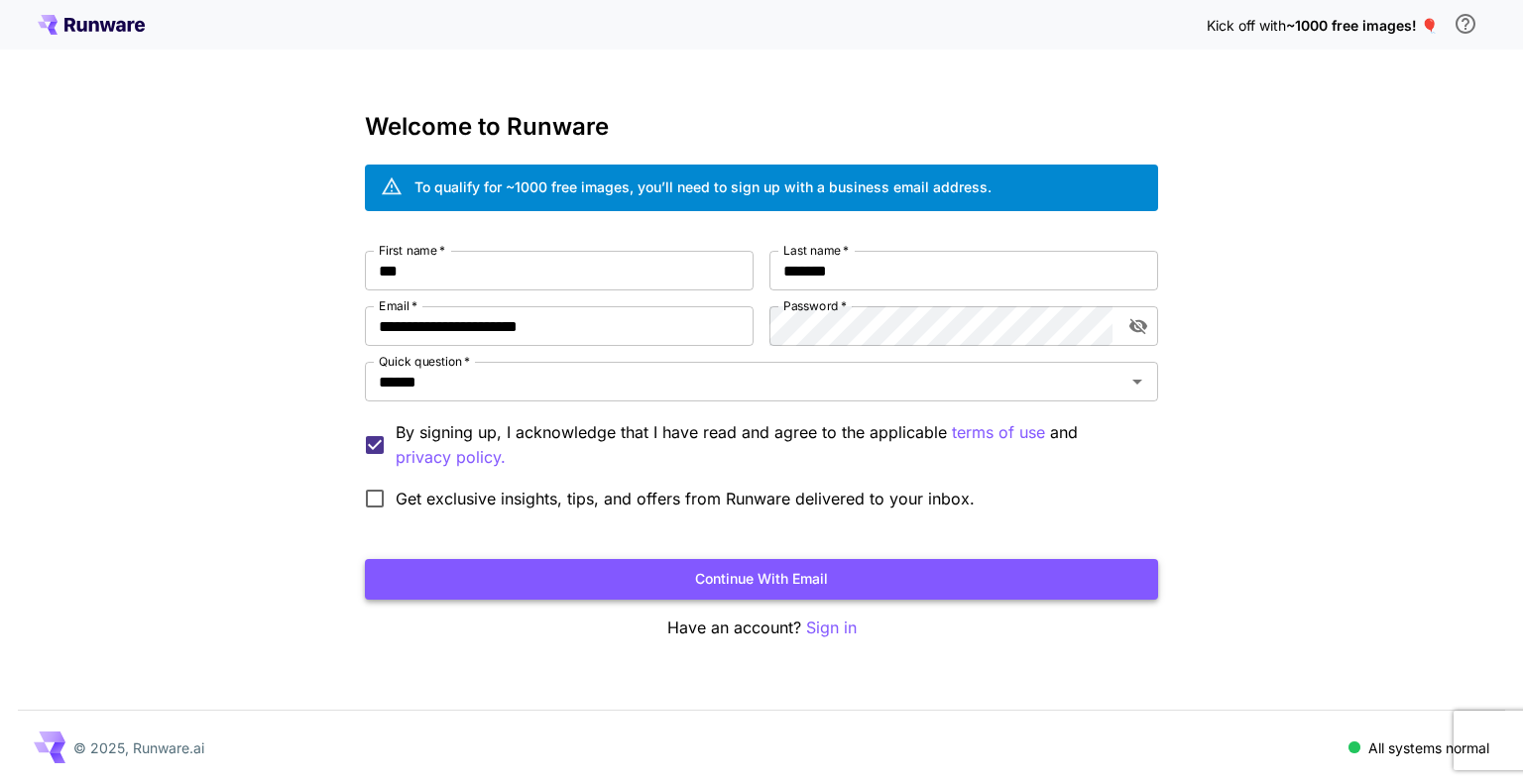click on "Continue with email" at bounding box center (762, 579) 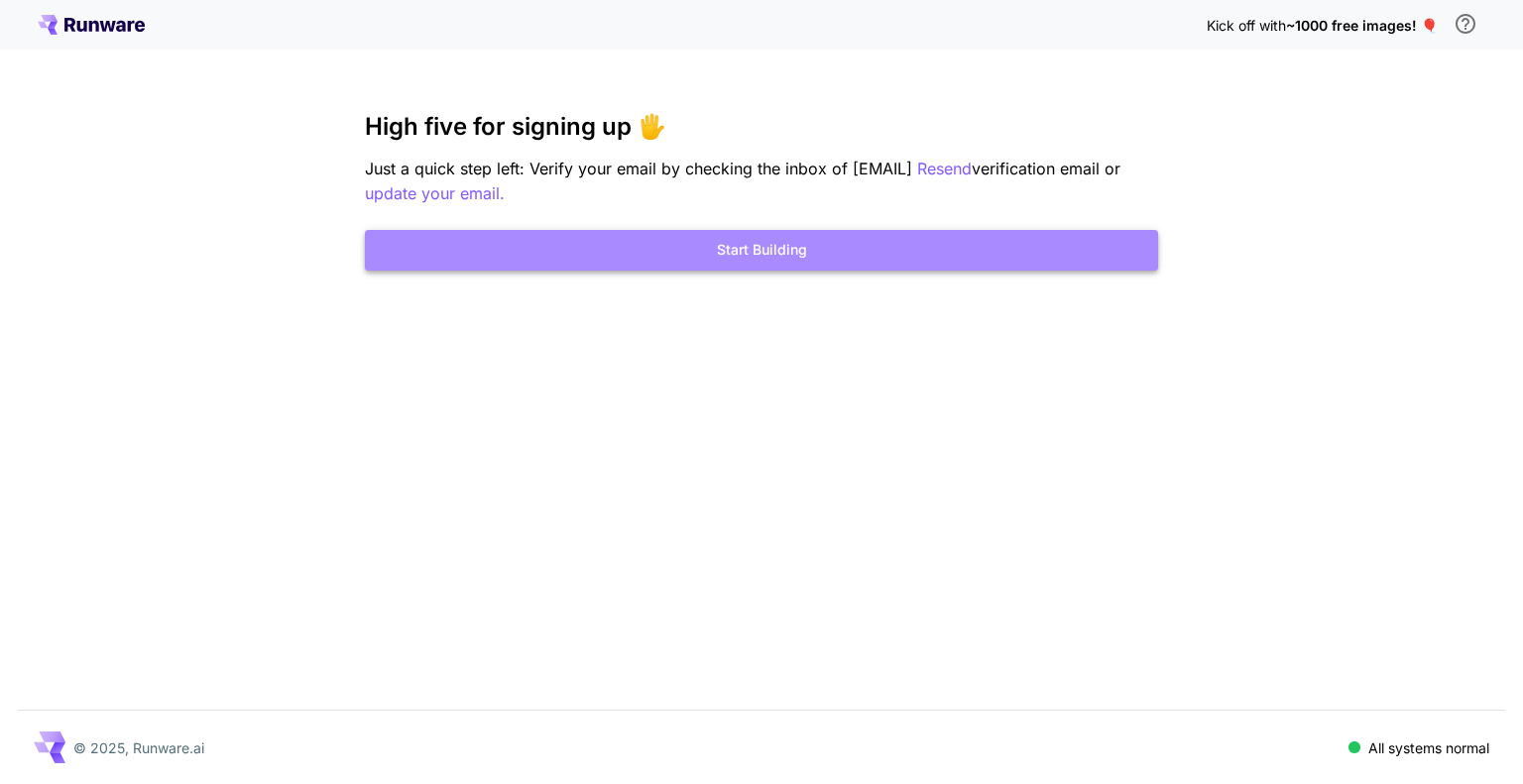 click on "Start Building" at bounding box center (762, 250) 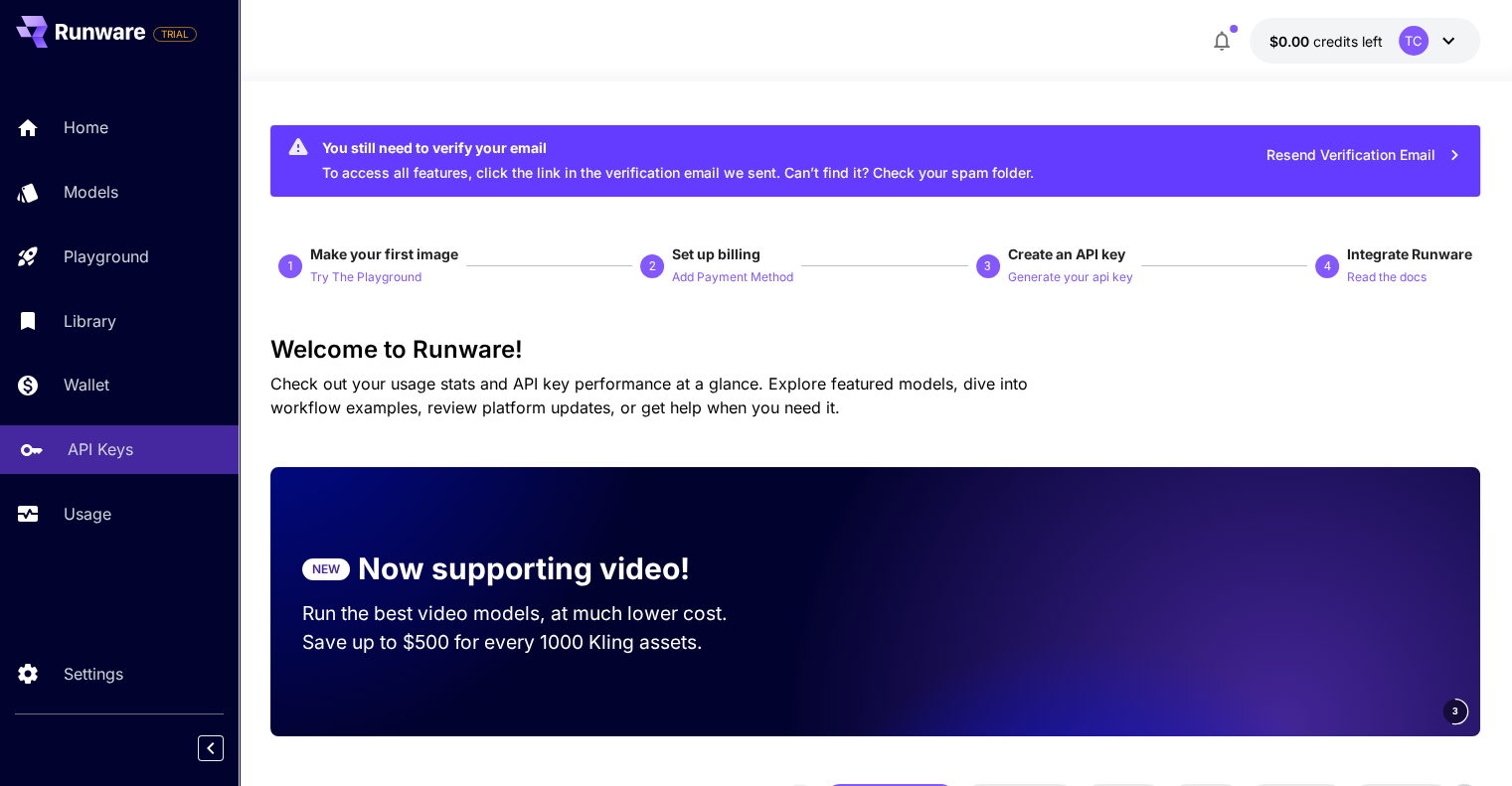 click on "API Keys" at bounding box center (119, 449) 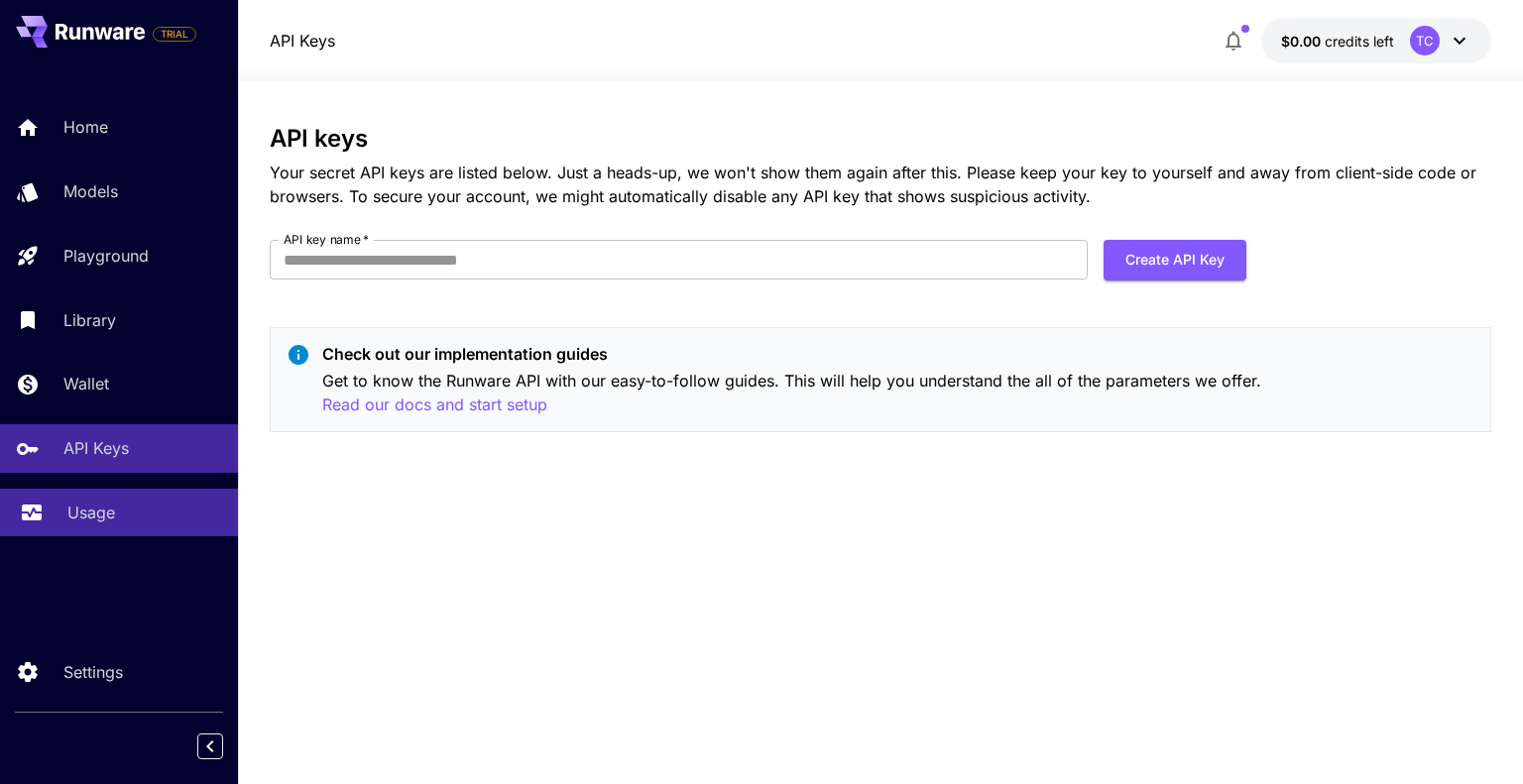 click on "Usage" at bounding box center (91, 512) 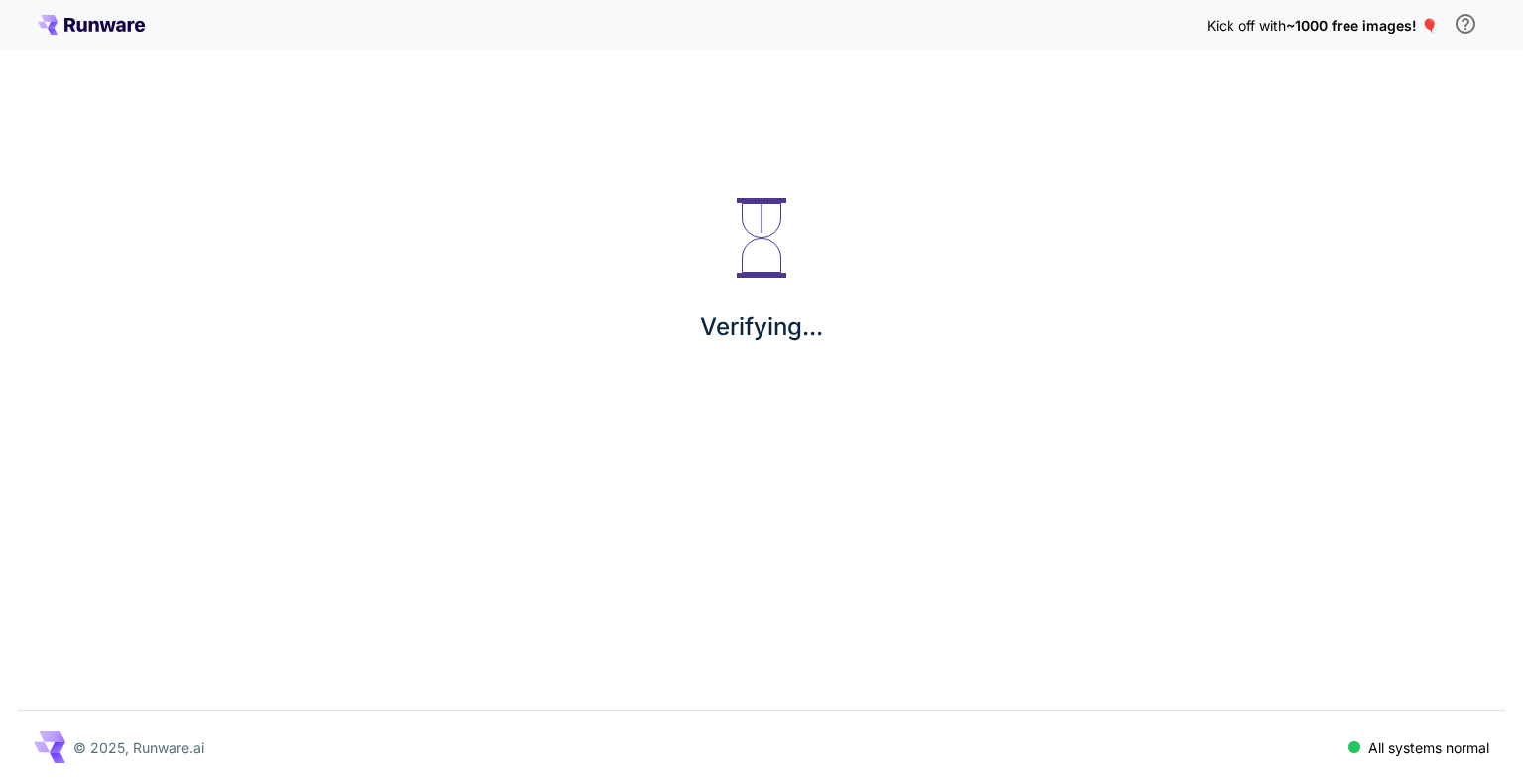 scroll, scrollTop: 0, scrollLeft: 0, axis: both 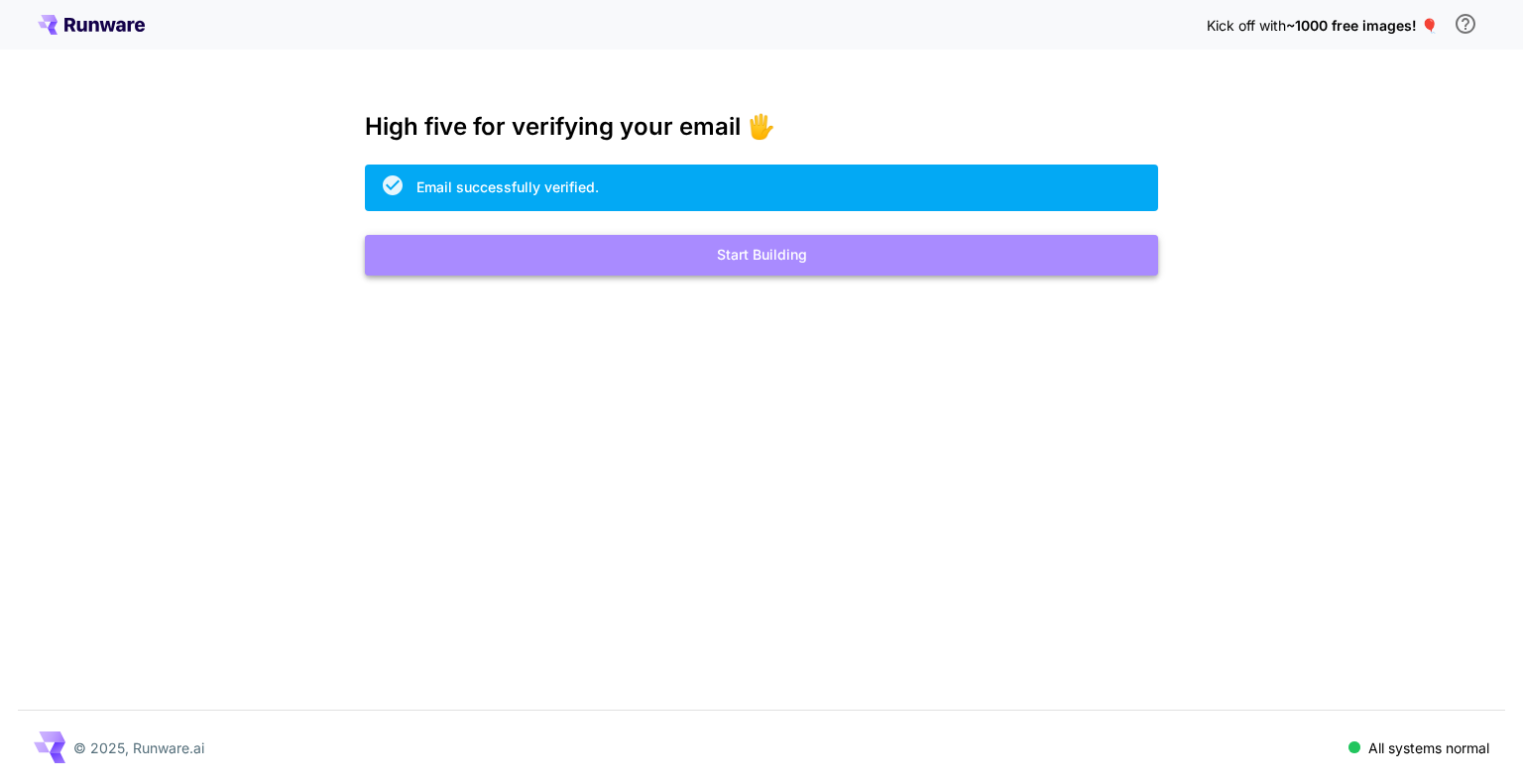 click on "Start Building" at bounding box center (762, 255) 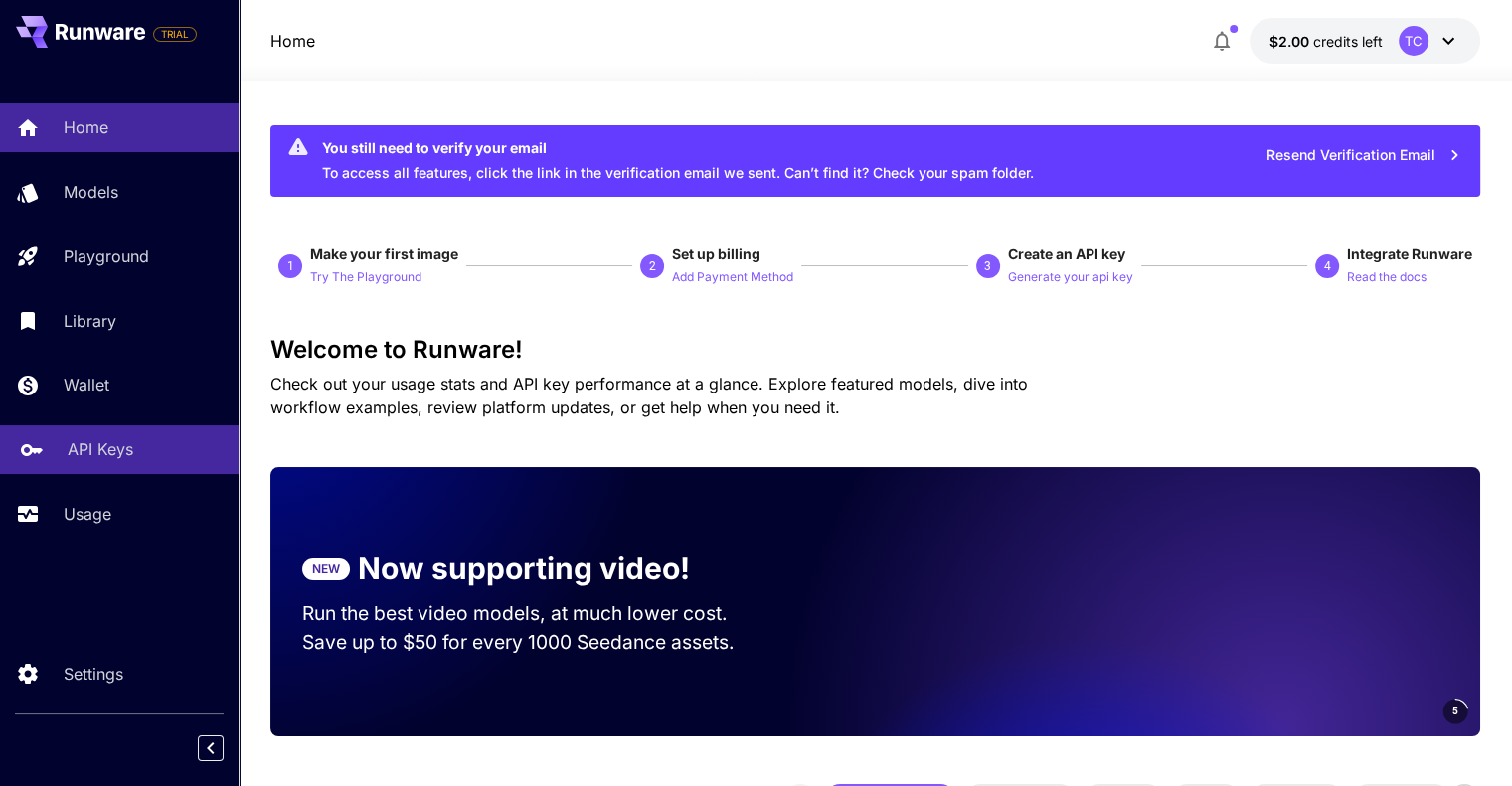 click on "API Keys" at bounding box center (100, 449) 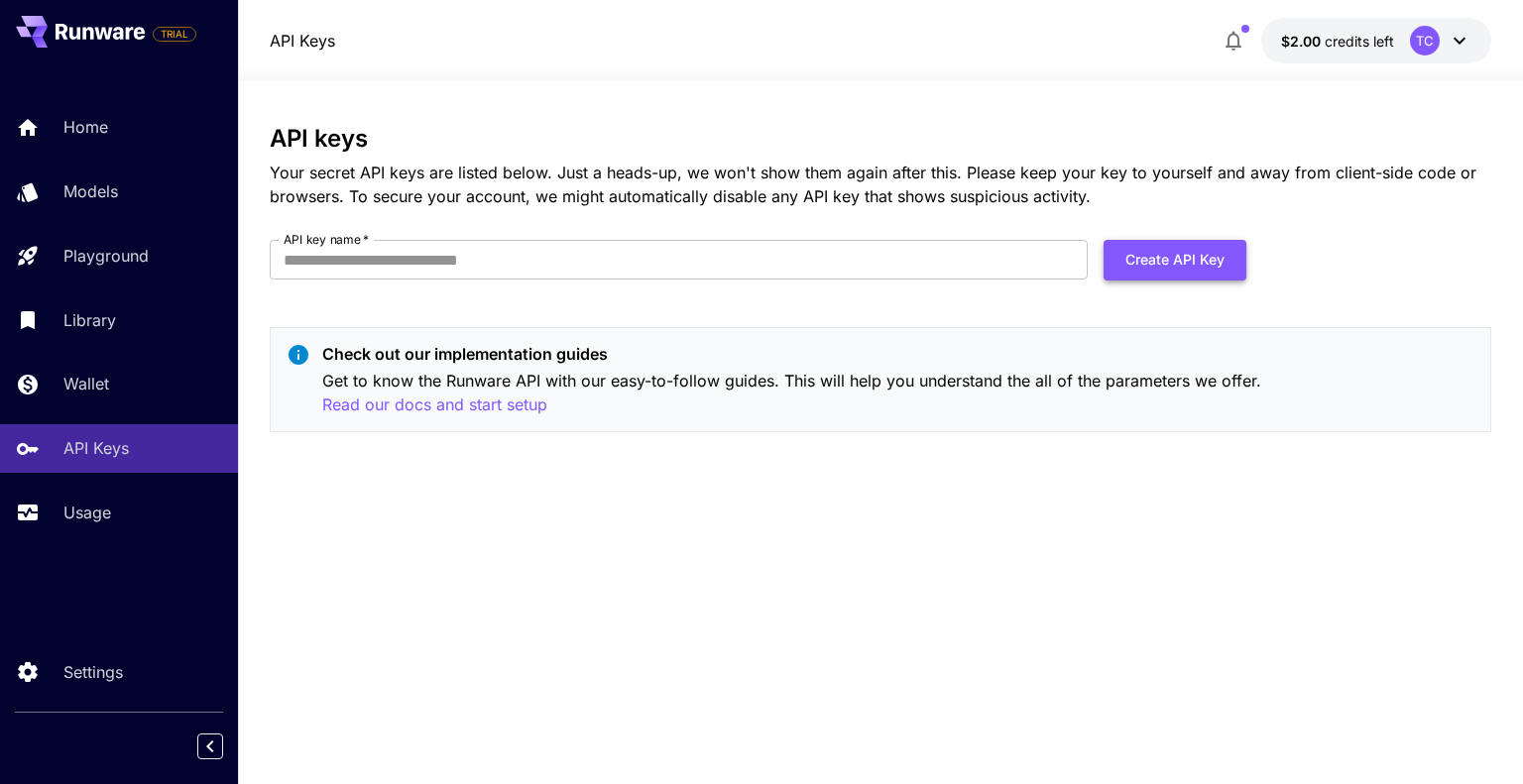 click on "Create API Key" at bounding box center [1175, 260] 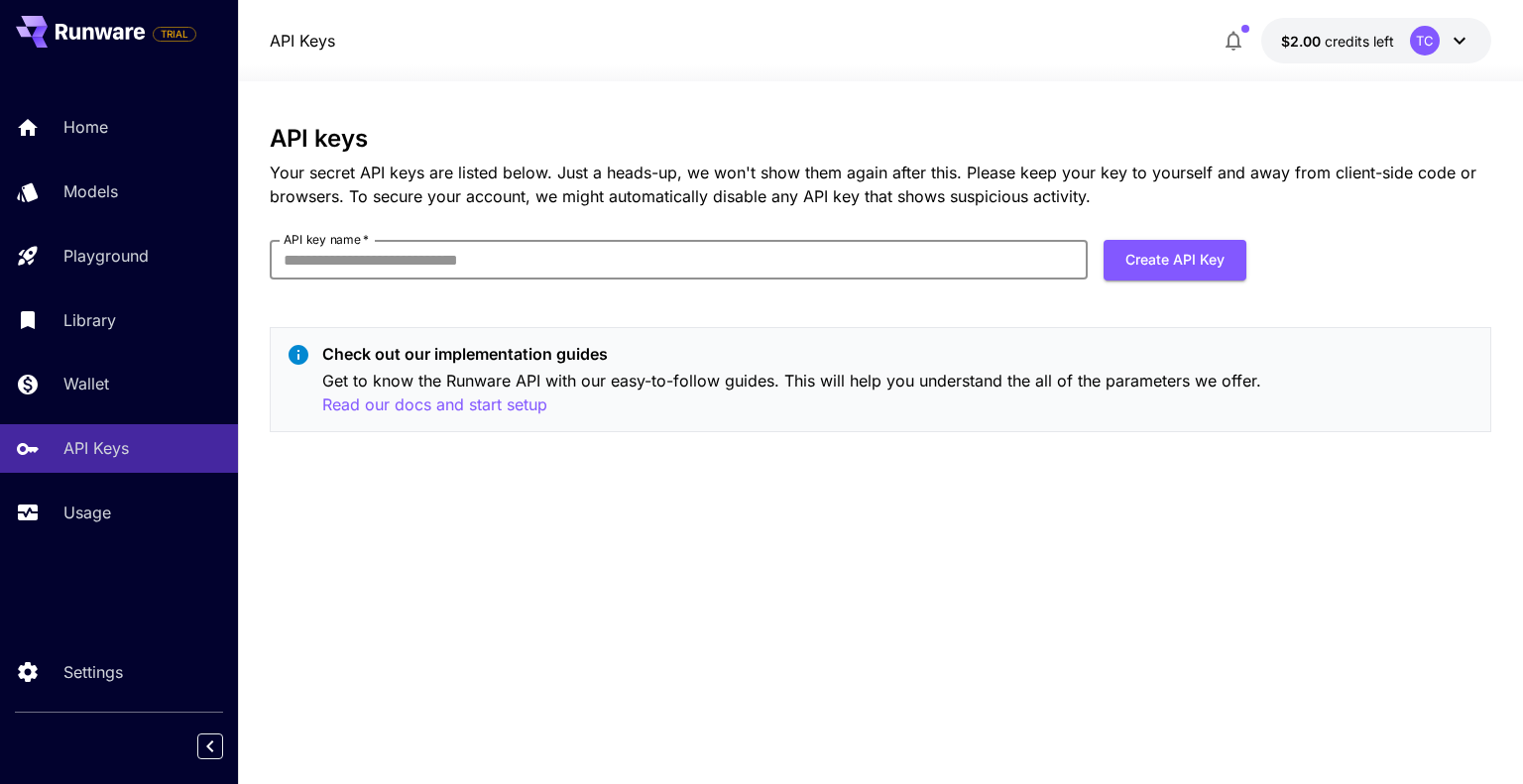 click on "API keys Your secret API keys are listed below. Just a heads-up, we won't show them again after this. Please keep your key to yourself and away from client-side code or browsers. To secure your account, we might automatically disable any API key that shows suspicious activity. API key name   * API key name   * Create API Key Check out our implementation guides Get to know the Runware API with our easy-to-follow guides. This will help you understand the all of the parameters we offer.   Read our docs and start setup" at bounding box center [879, 286] 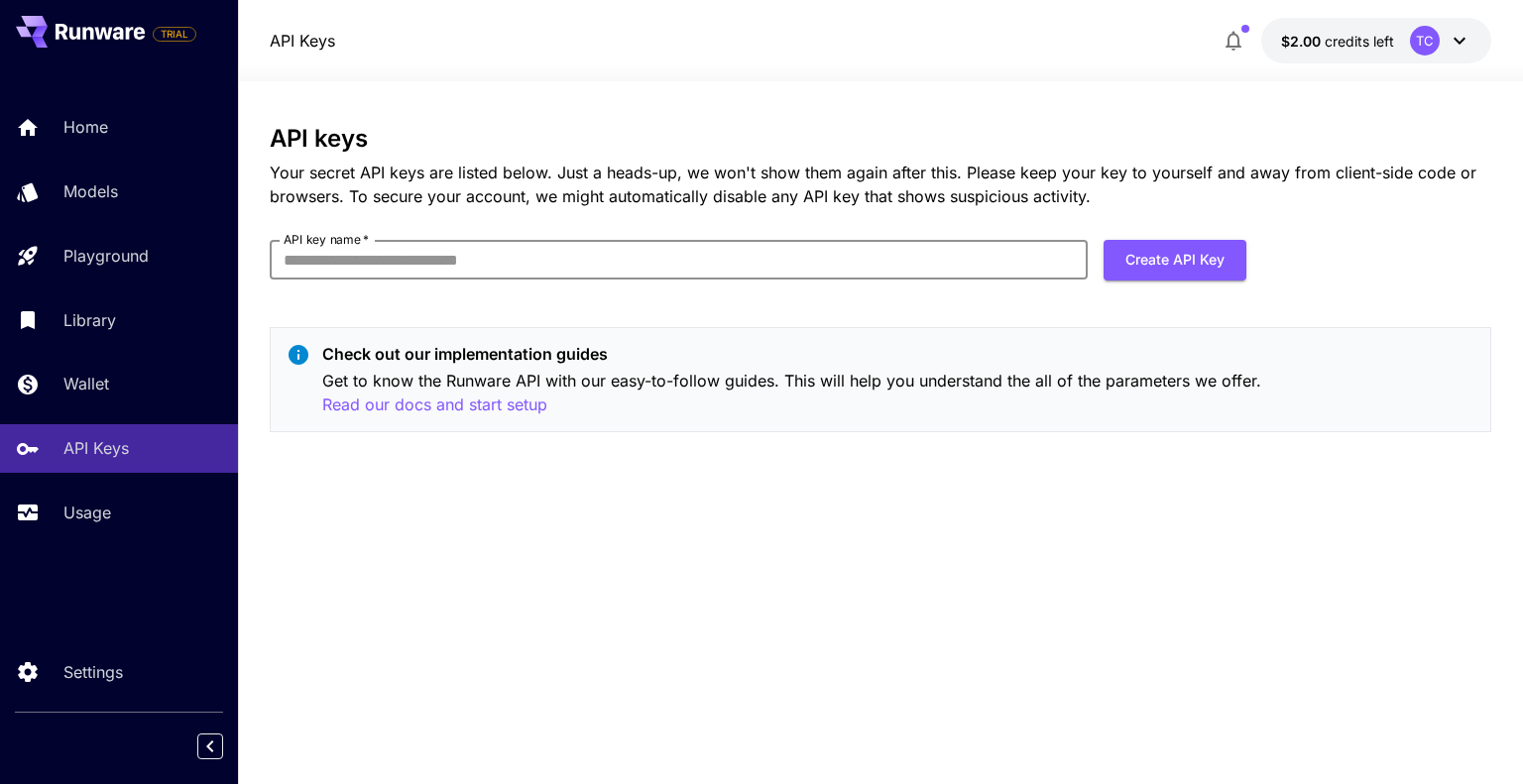 click on "API key name   *" at bounding box center (678, 260) 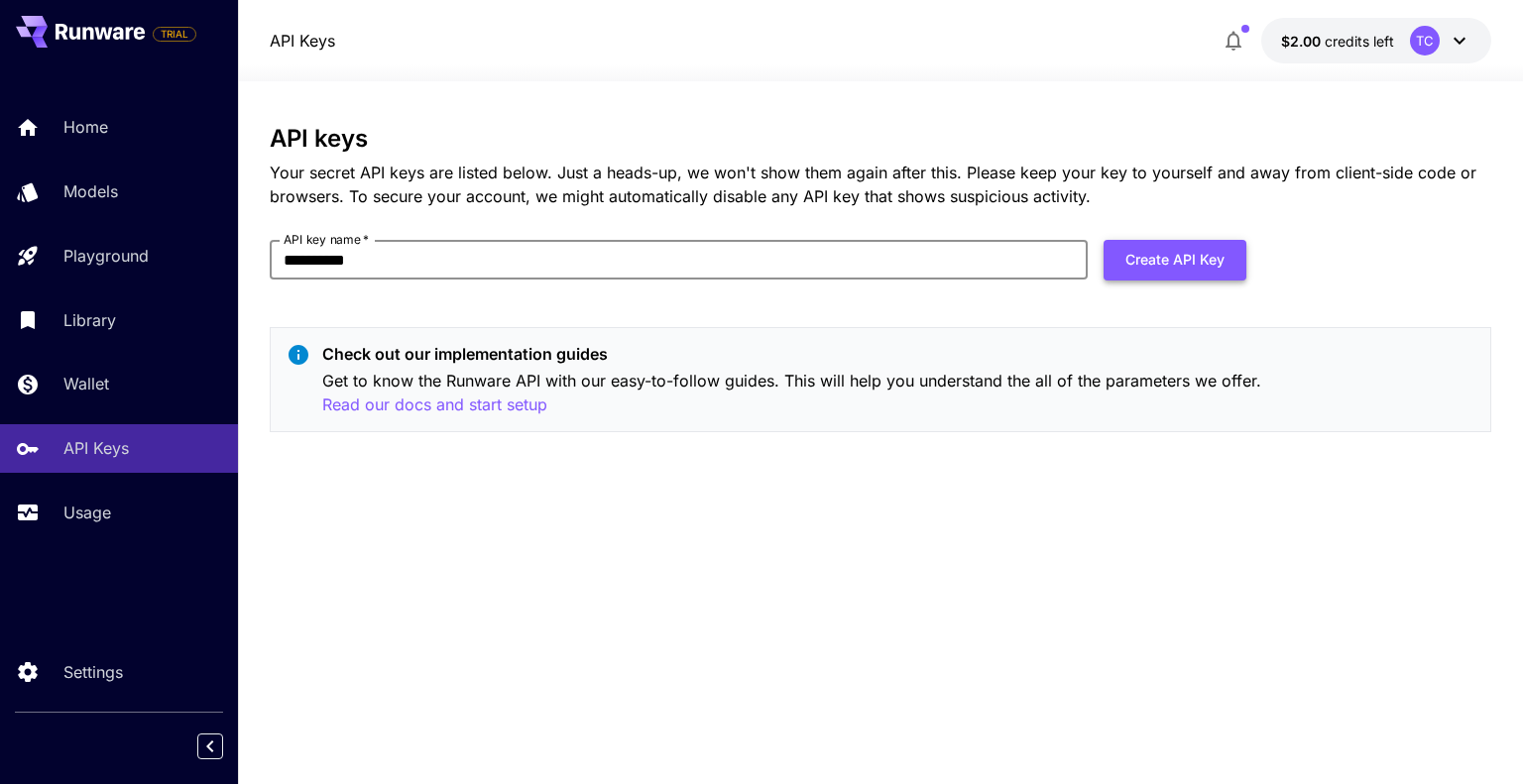 type on "**********" 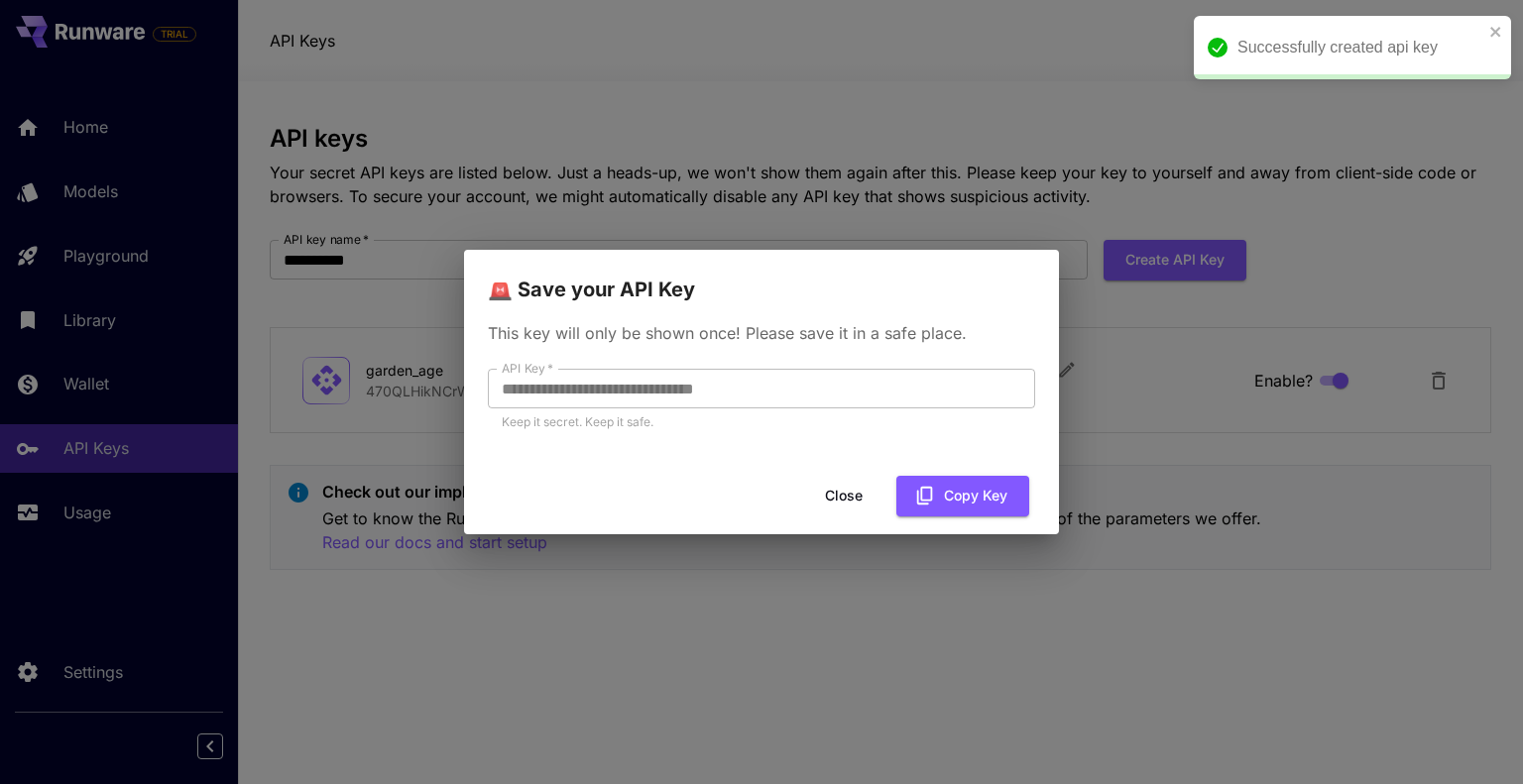 click on "**********" at bounding box center [762, 387] 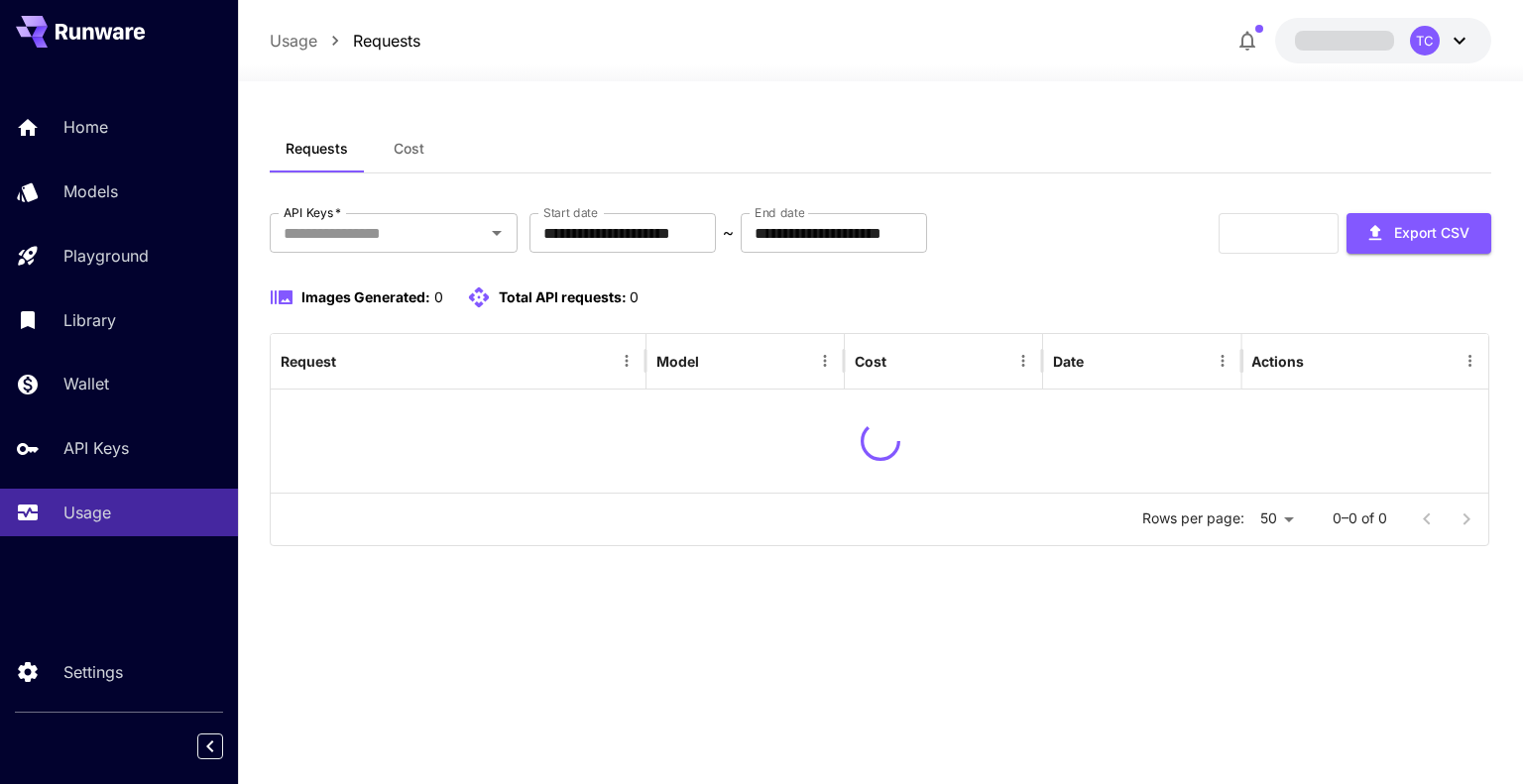 scroll, scrollTop: 0, scrollLeft: 0, axis: both 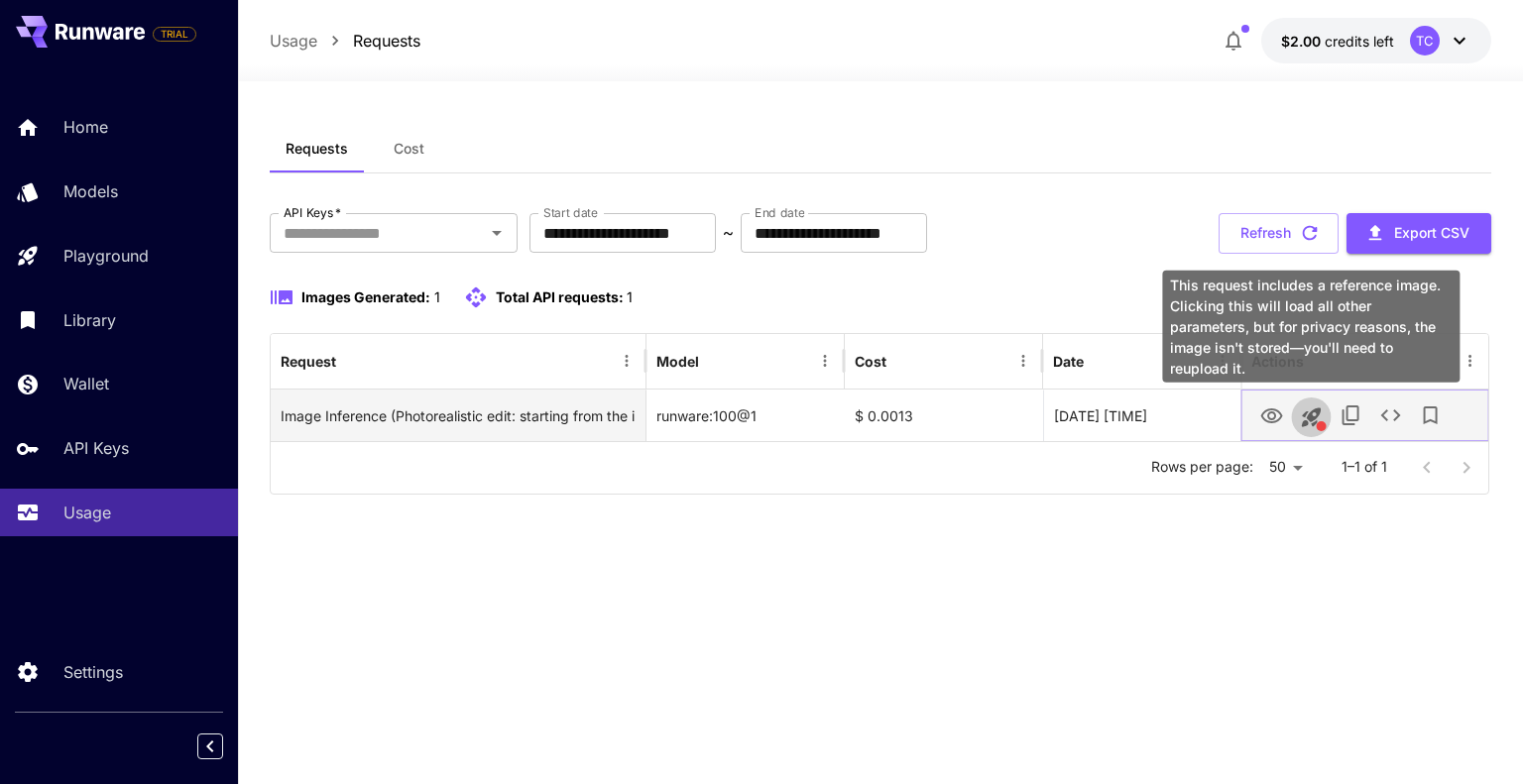 click 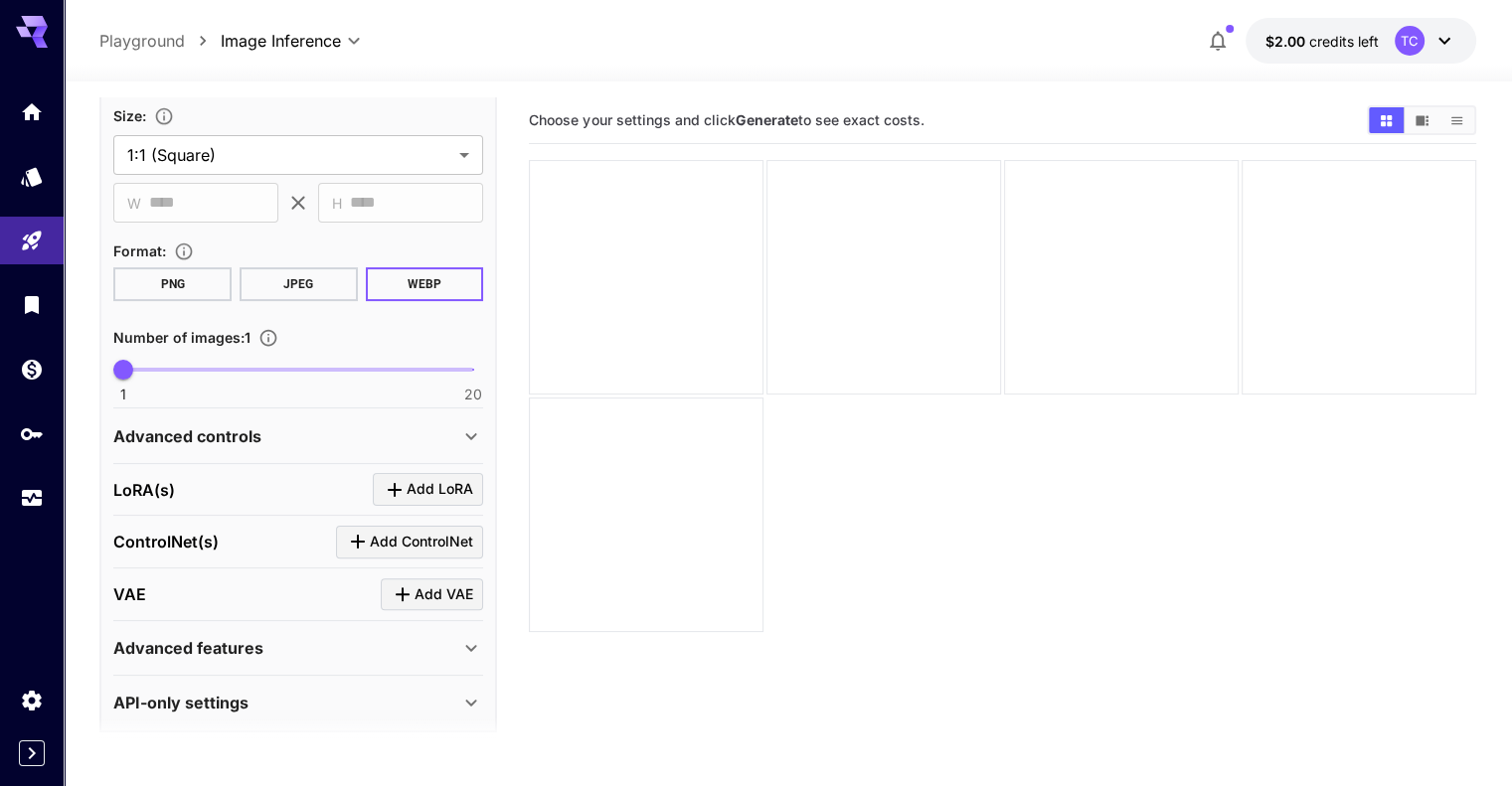 scroll, scrollTop: 504, scrollLeft: 0, axis: vertical 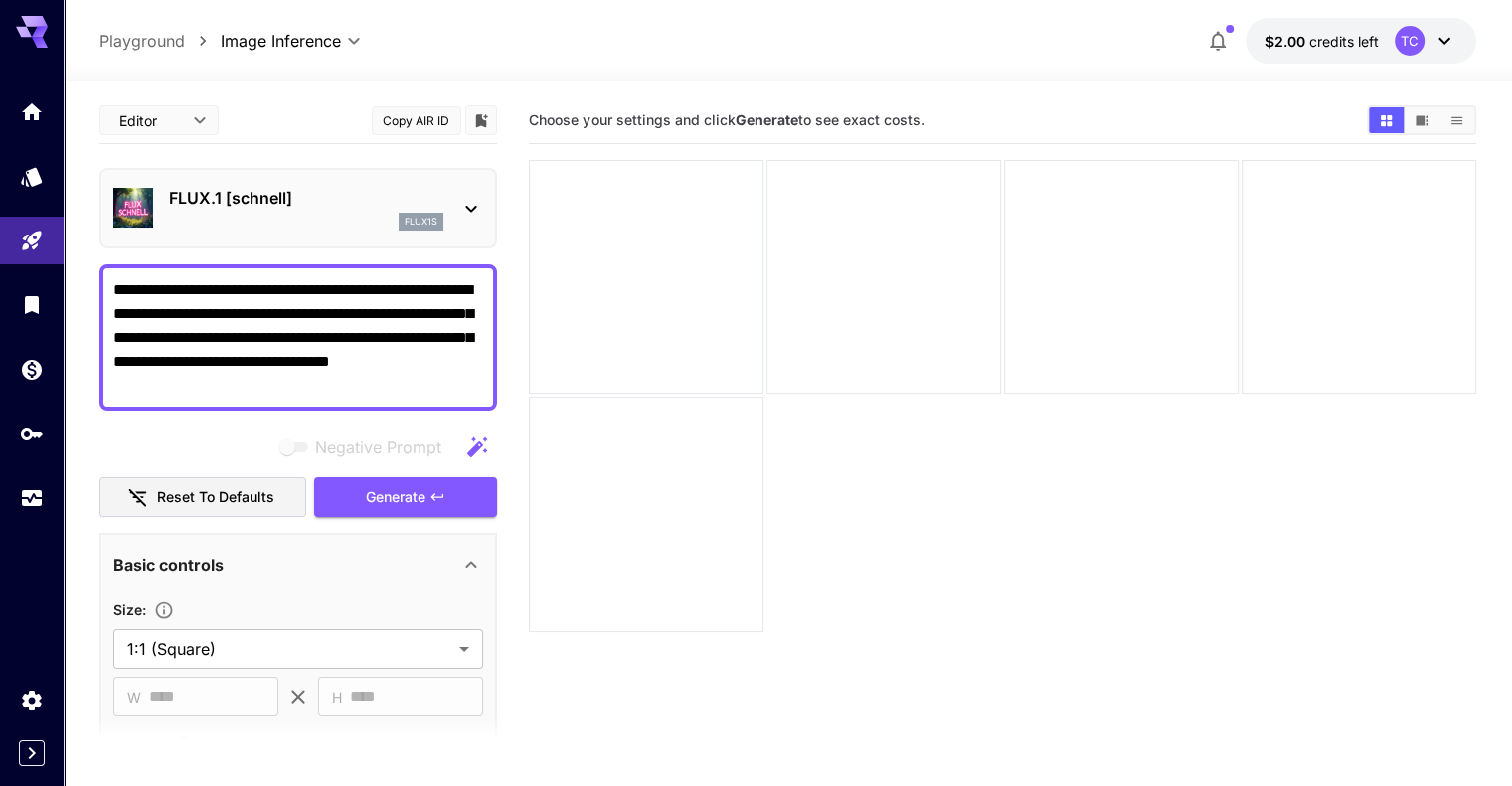 click 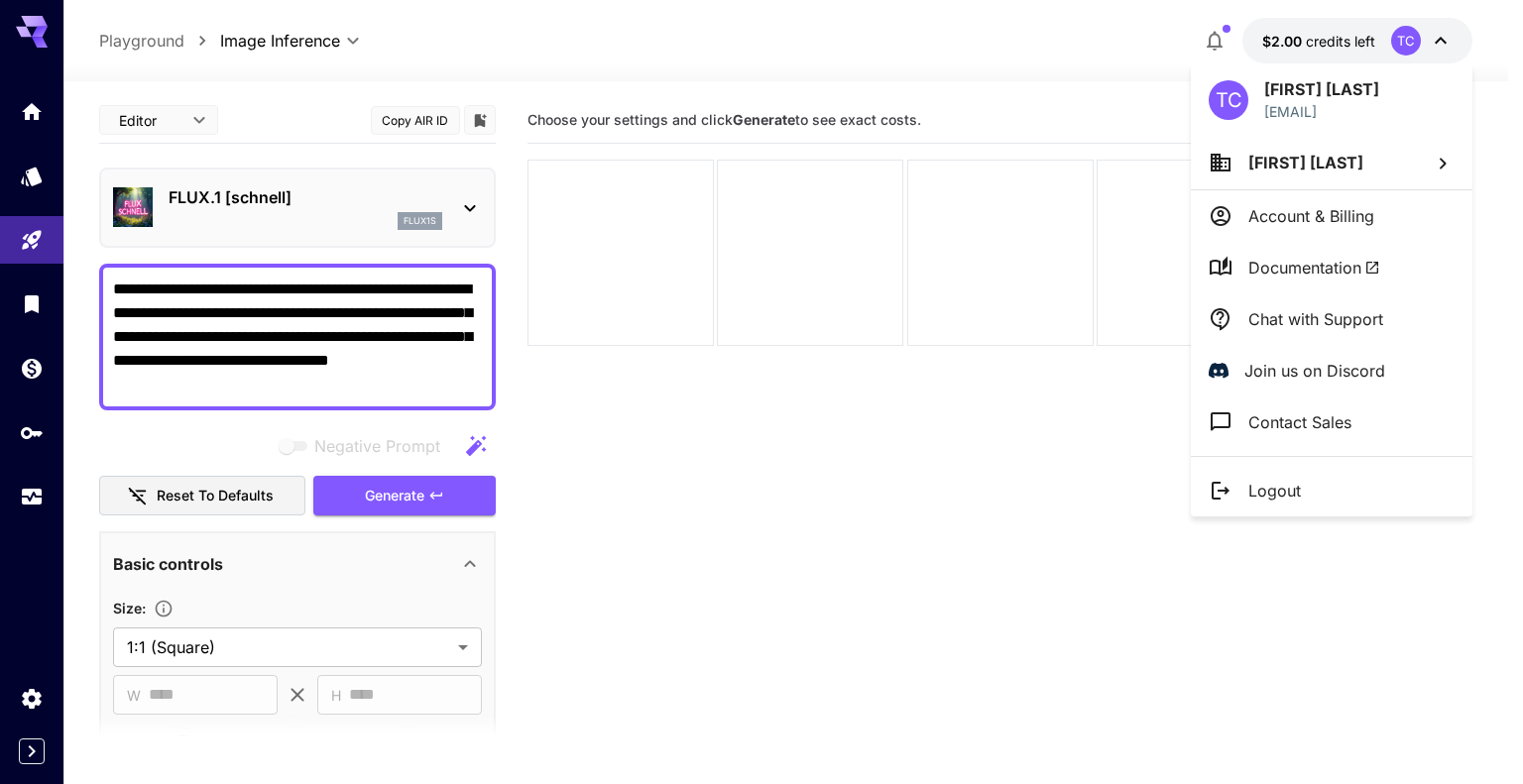 click at bounding box center [762, 392] 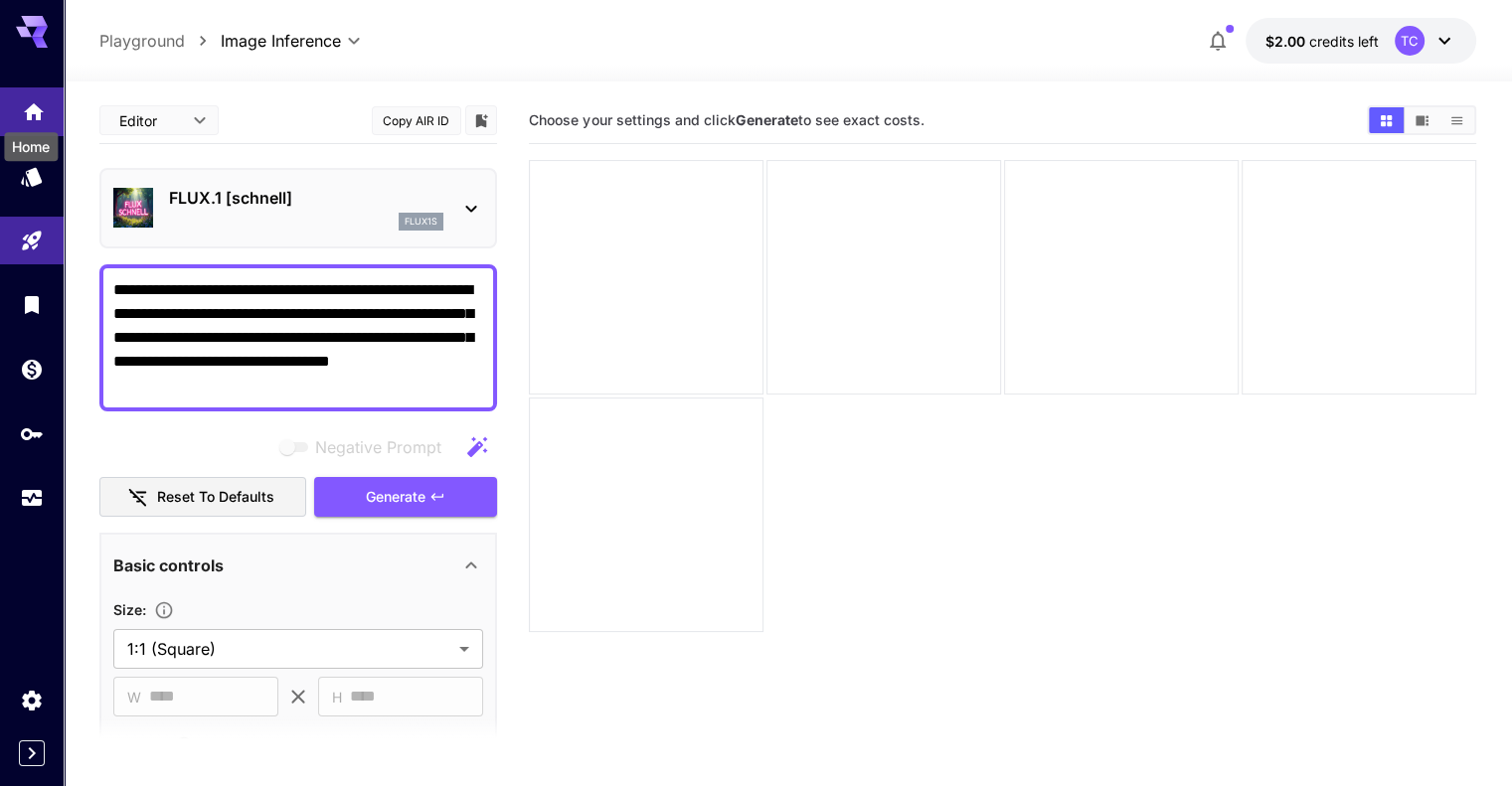 click 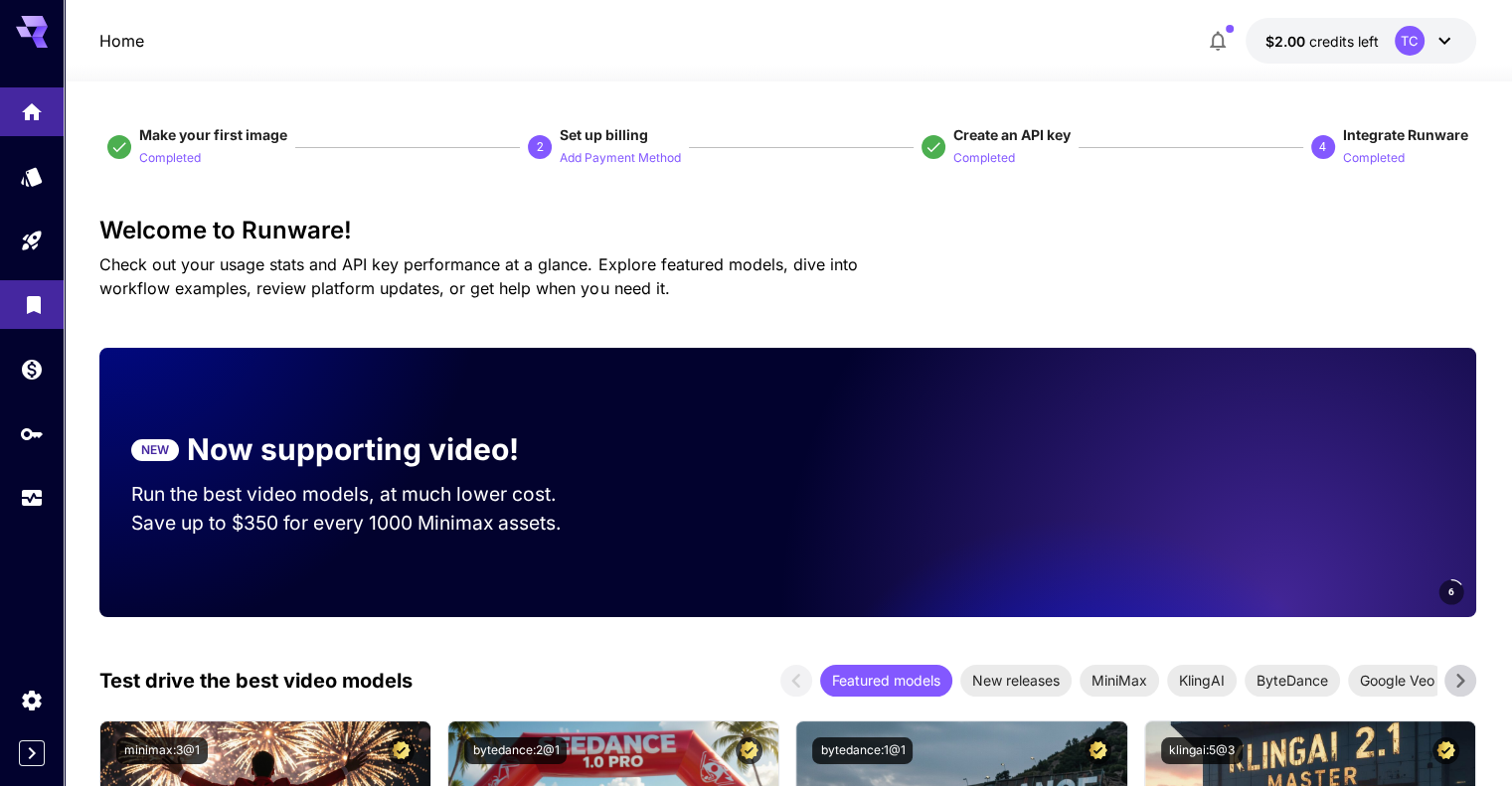 click at bounding box center [32, 304] 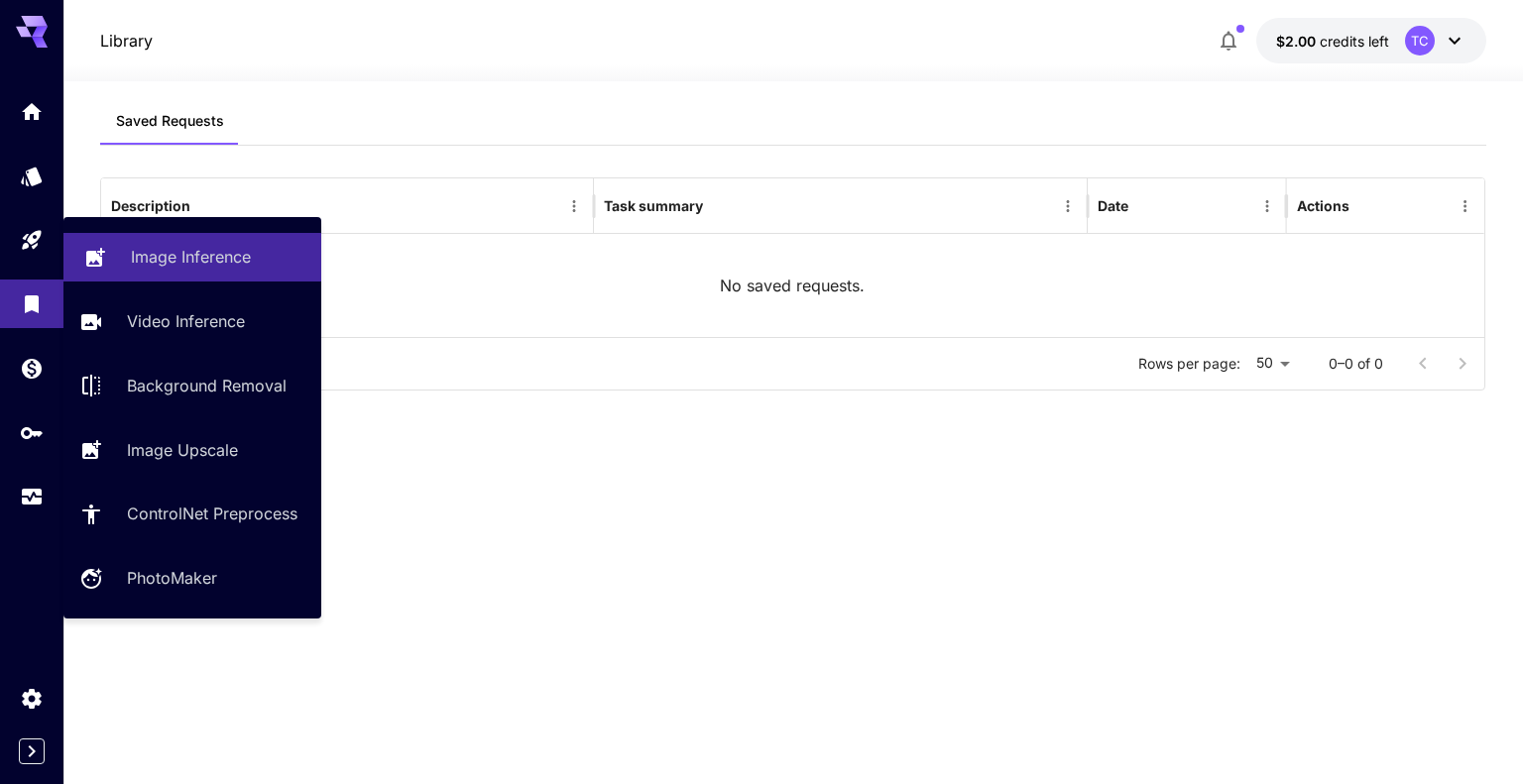 click on "Image Inference" at bounding box center (192, 257) 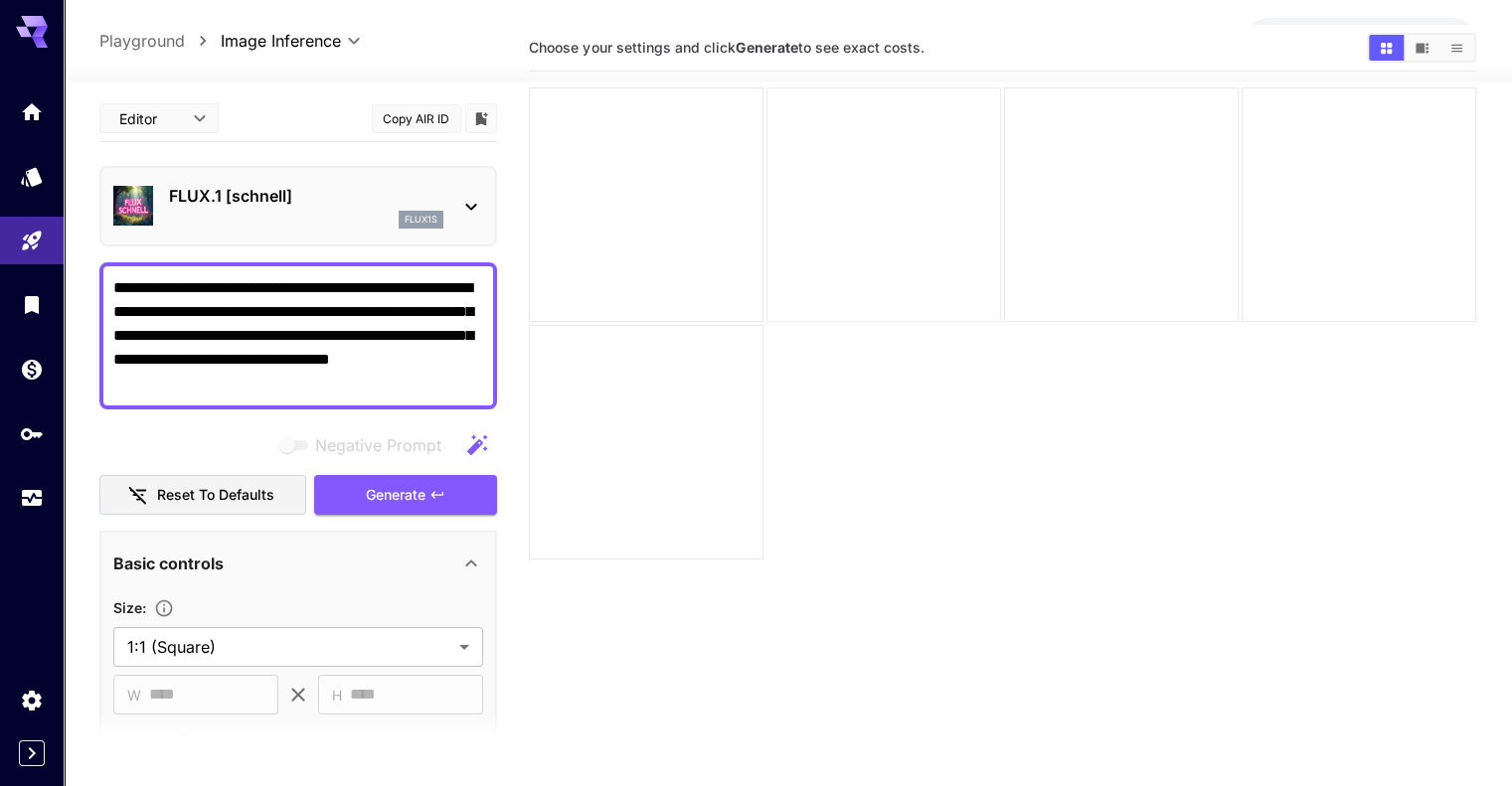 scroll, scrollTop: 0, scrollLeft: 0, axis: both 